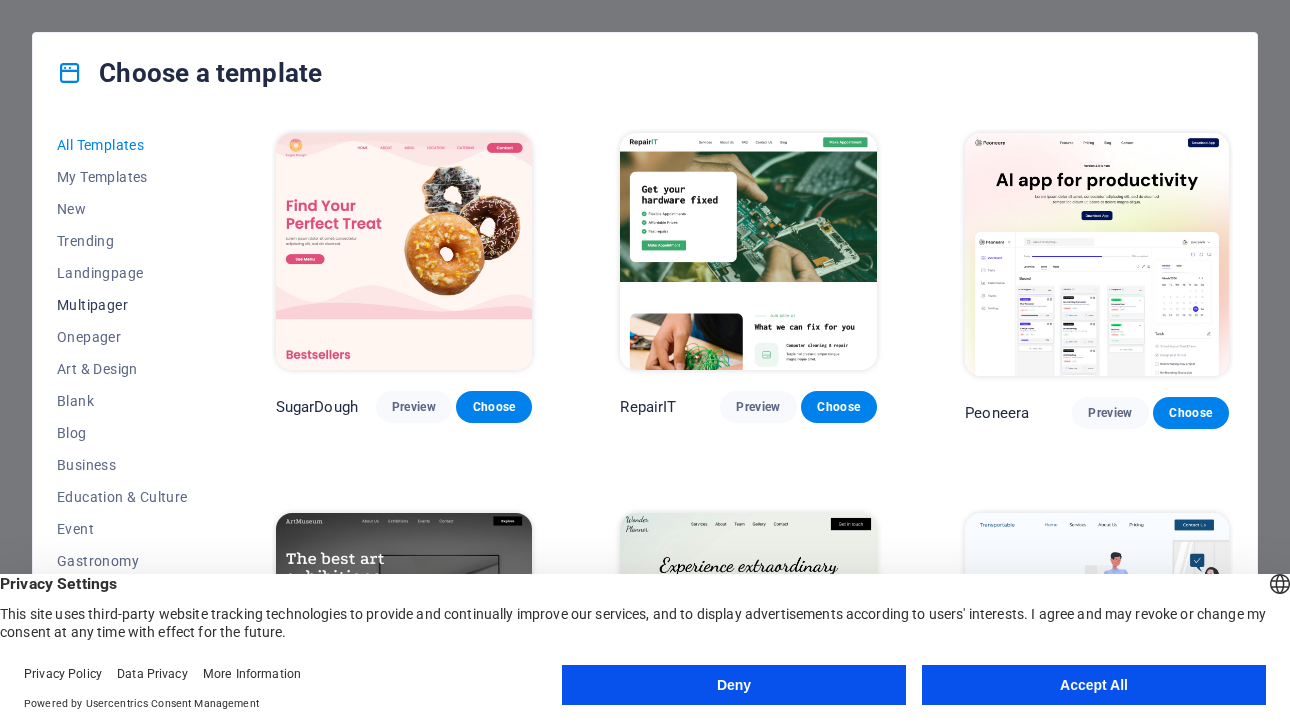 scroll, scrollTop: 0, scrollLeft: 0, axis: both 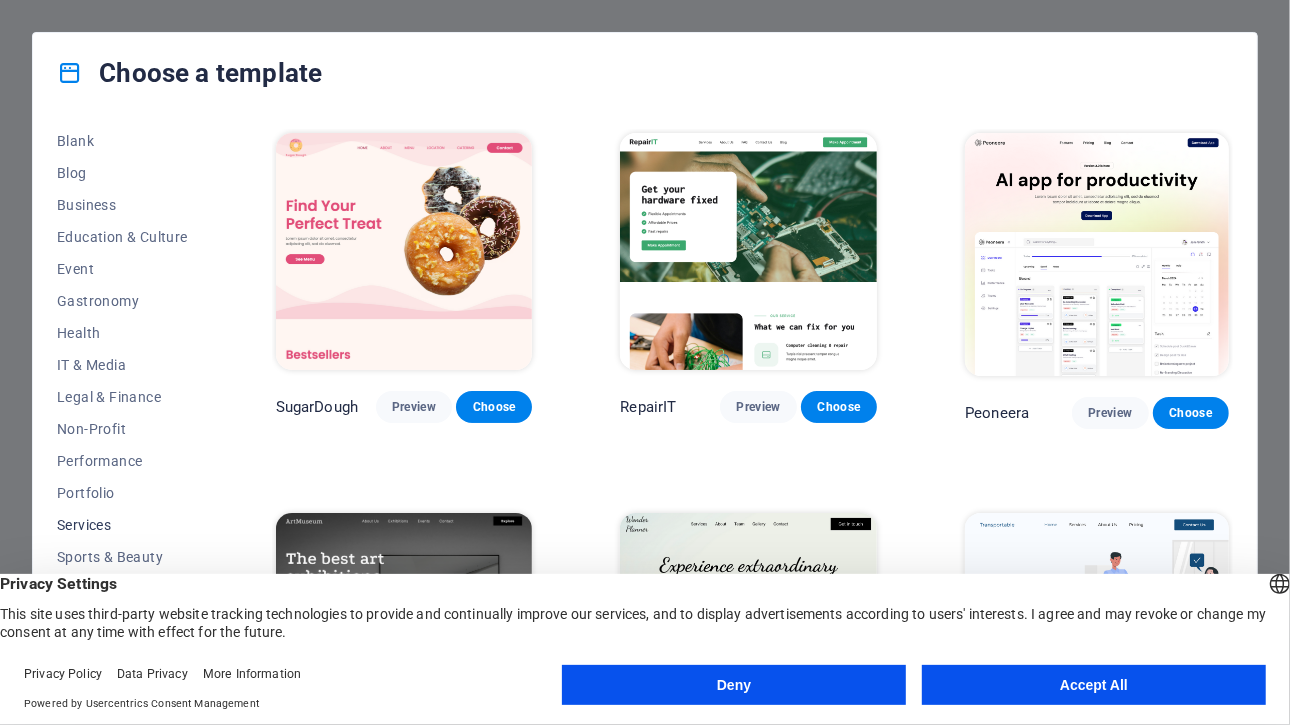 click on "Services" at bounding box center (122, 525) 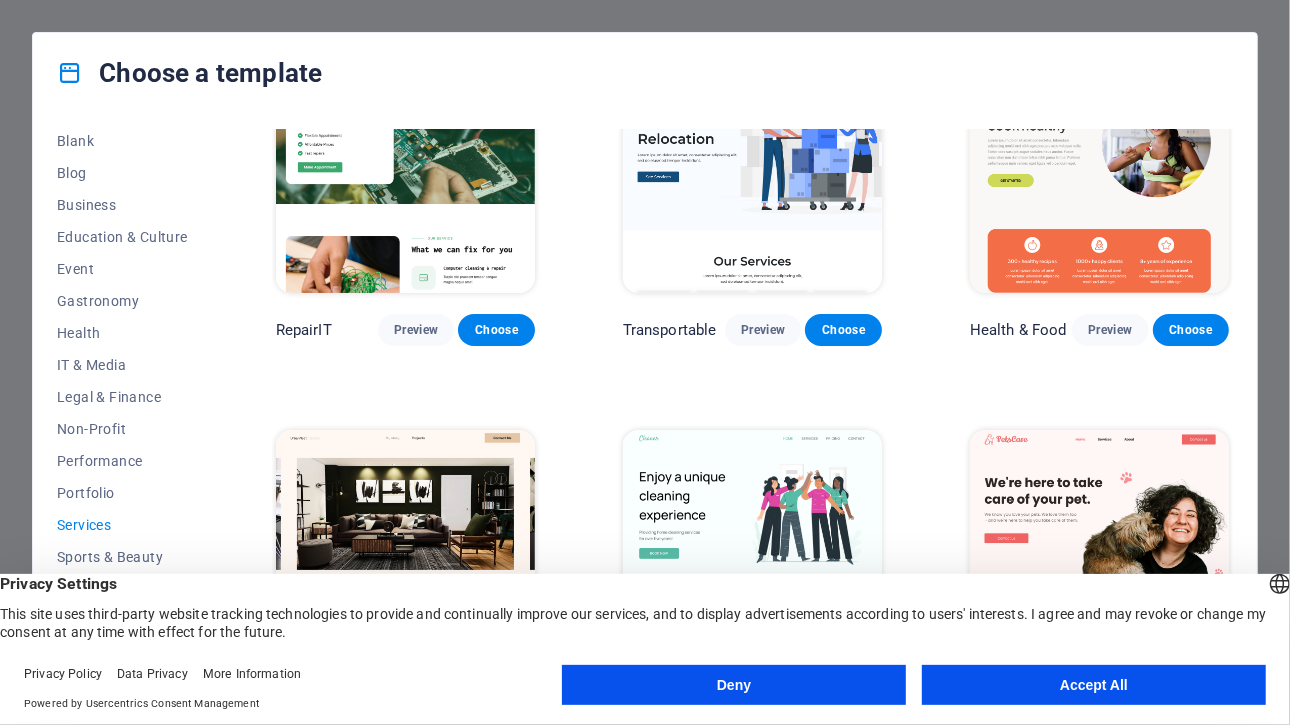 scroll, scrollTop: 100, scrollLeft: 0, axis: vertical 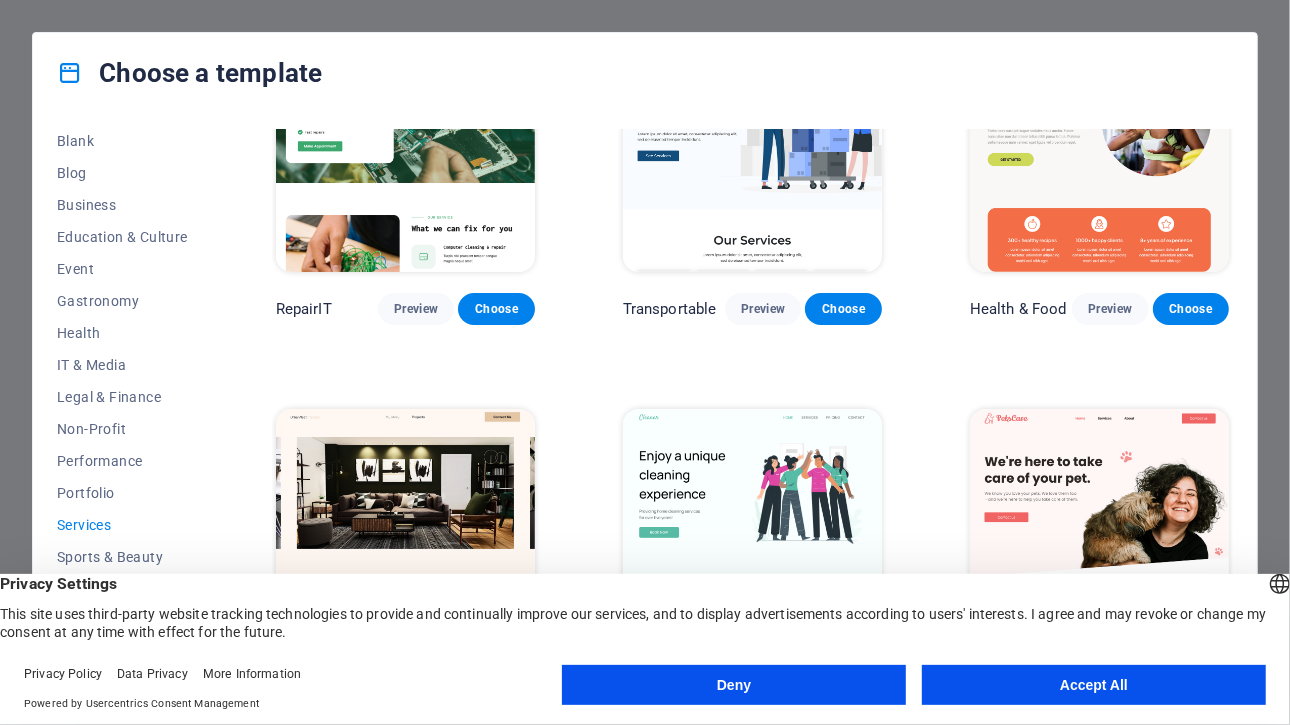 click on "Accept All" at bounding box center (1094, 685) 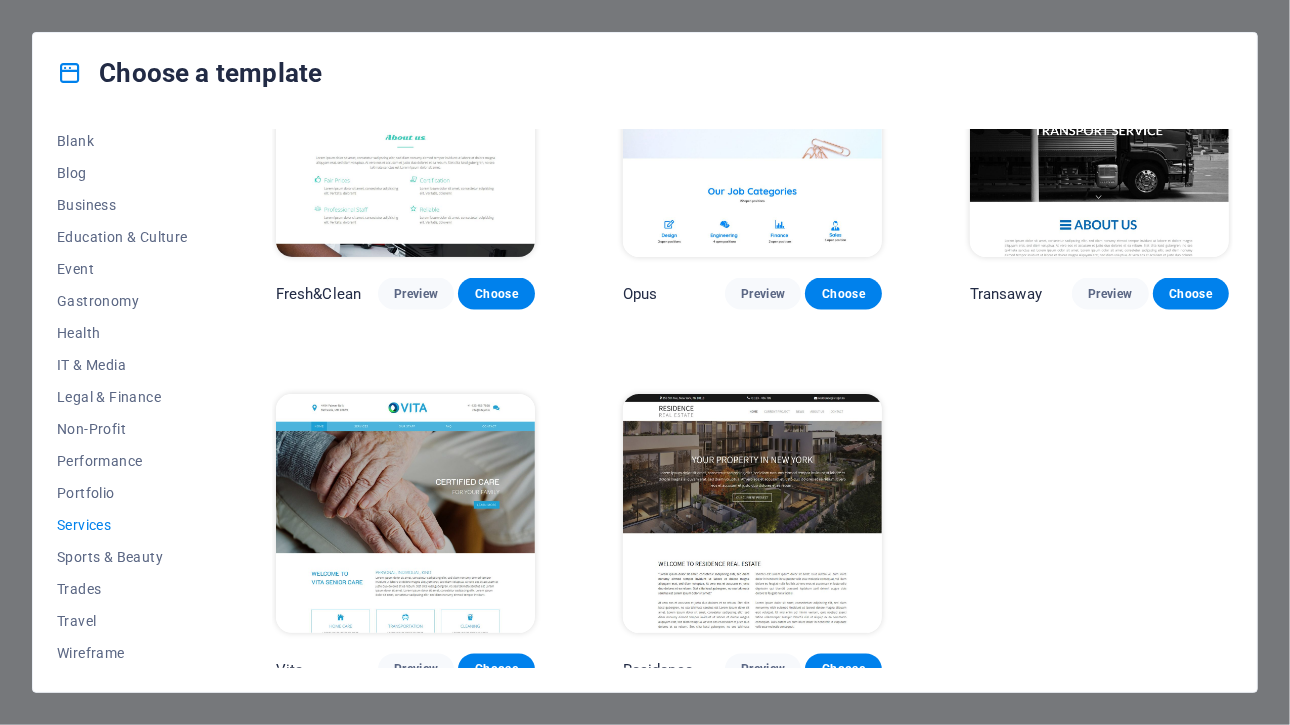 scroll, scrollTop: 2012, scrollLeft: 0, axis: vertical 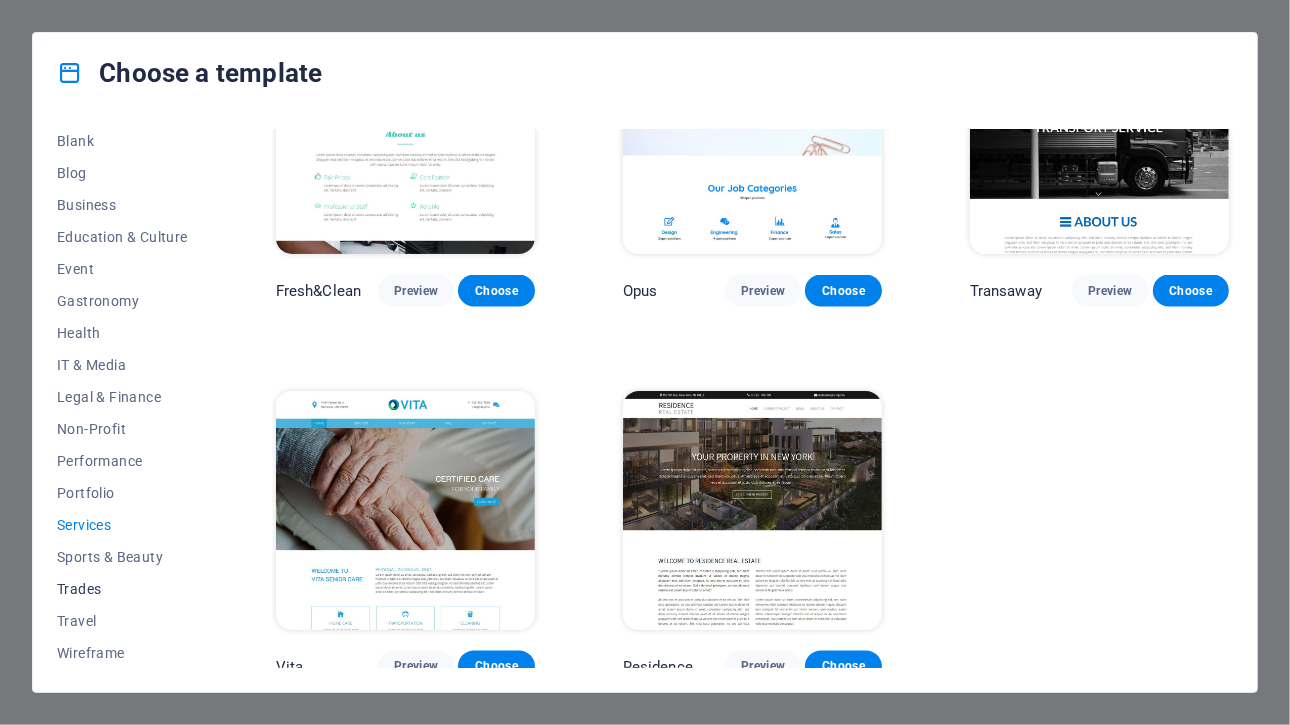 click on "Trades" at bounding box center [122, 589] 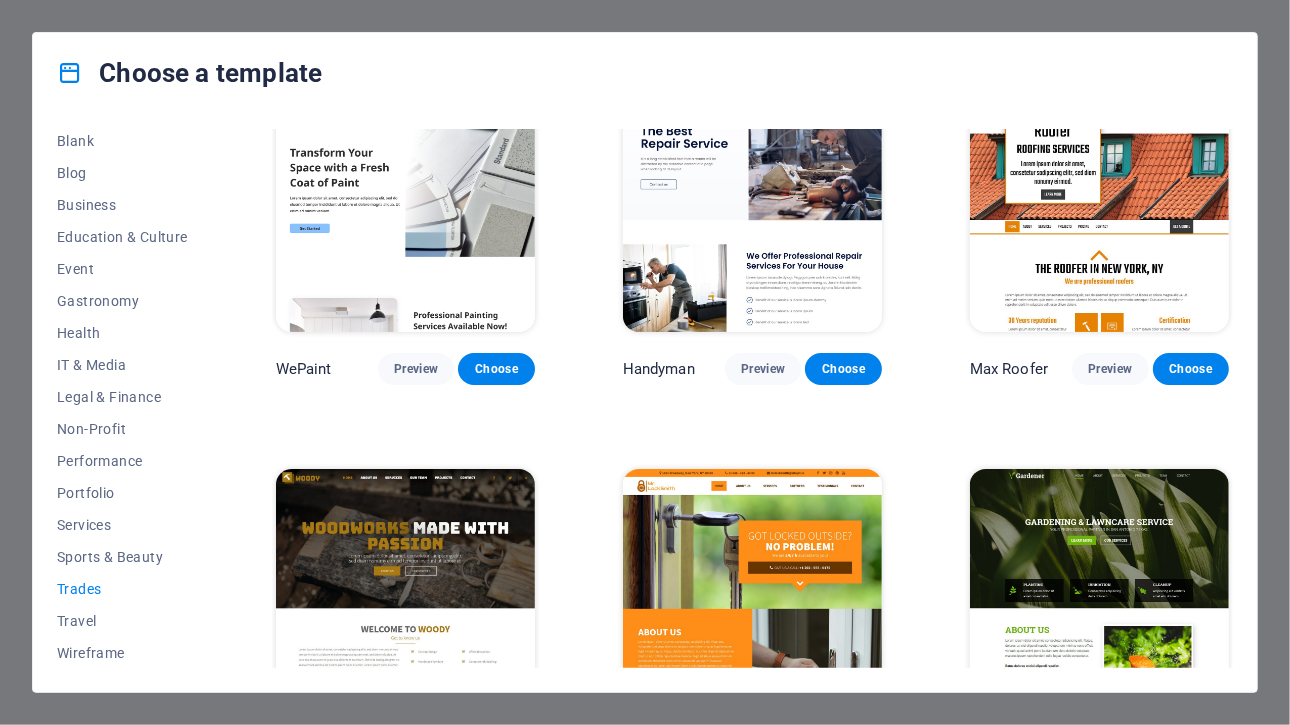 scroll, scrollTop: 0, scrollLeft: 0, axis: both 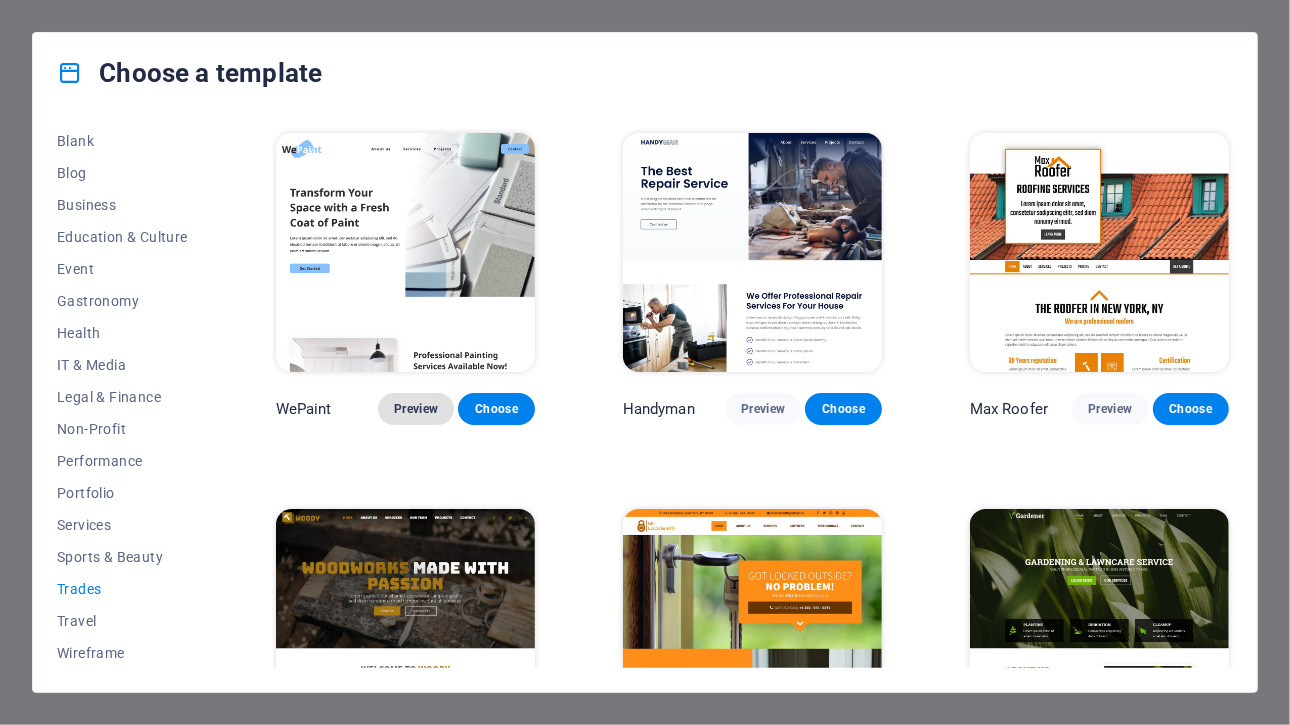 click on "Preview" at bounding box center (416, 409) 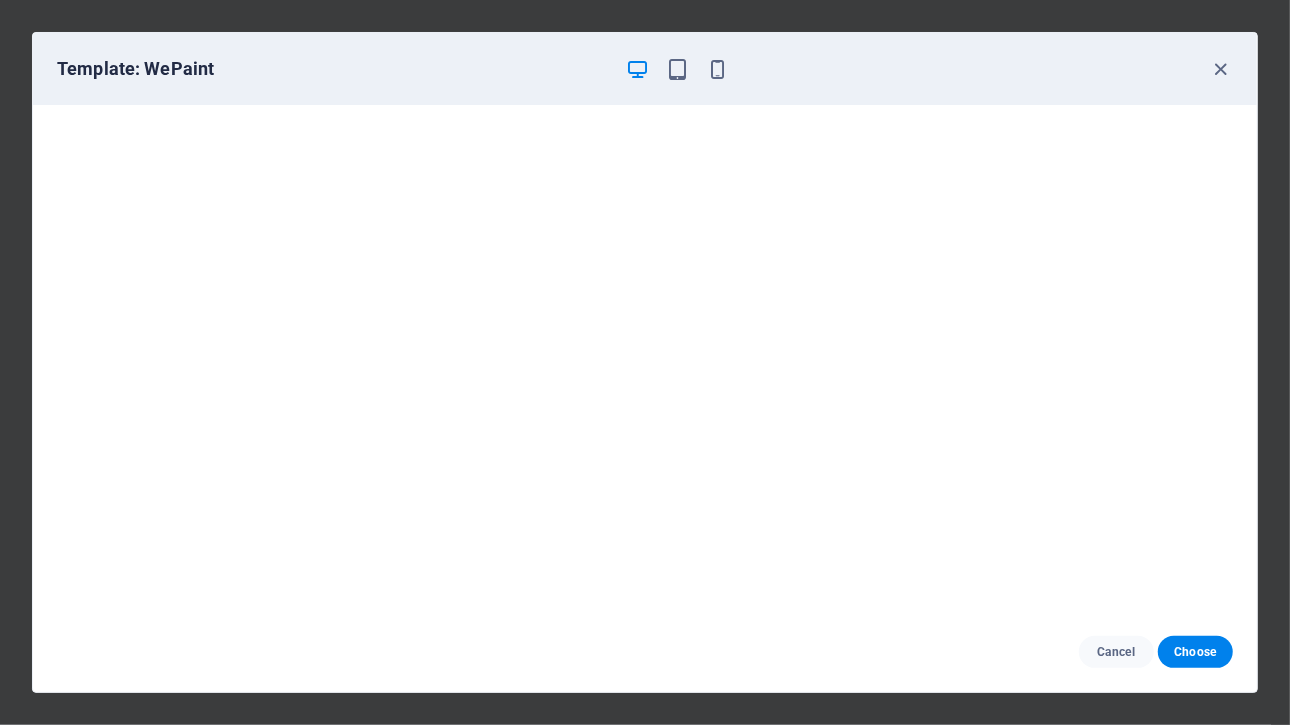 scroll, scrollTop: 5, scrollLeft: 0, axis: vertical 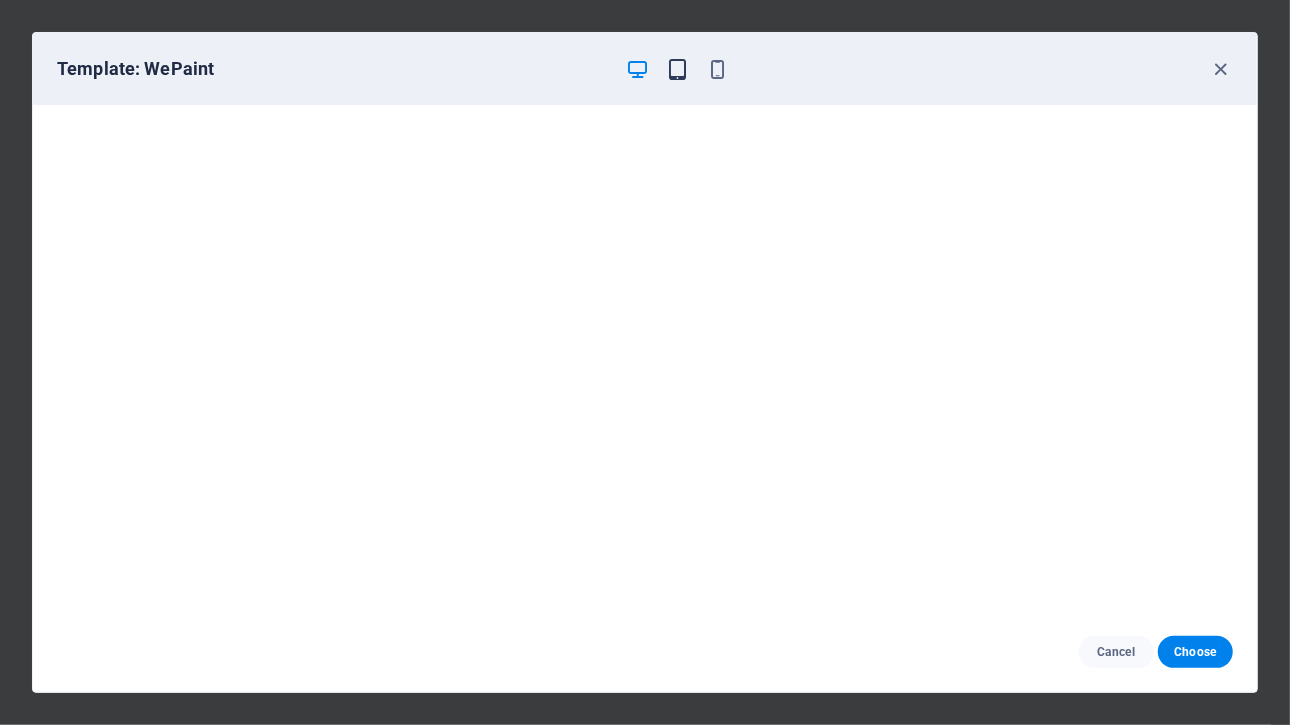 click at bounding box center [677, 69] 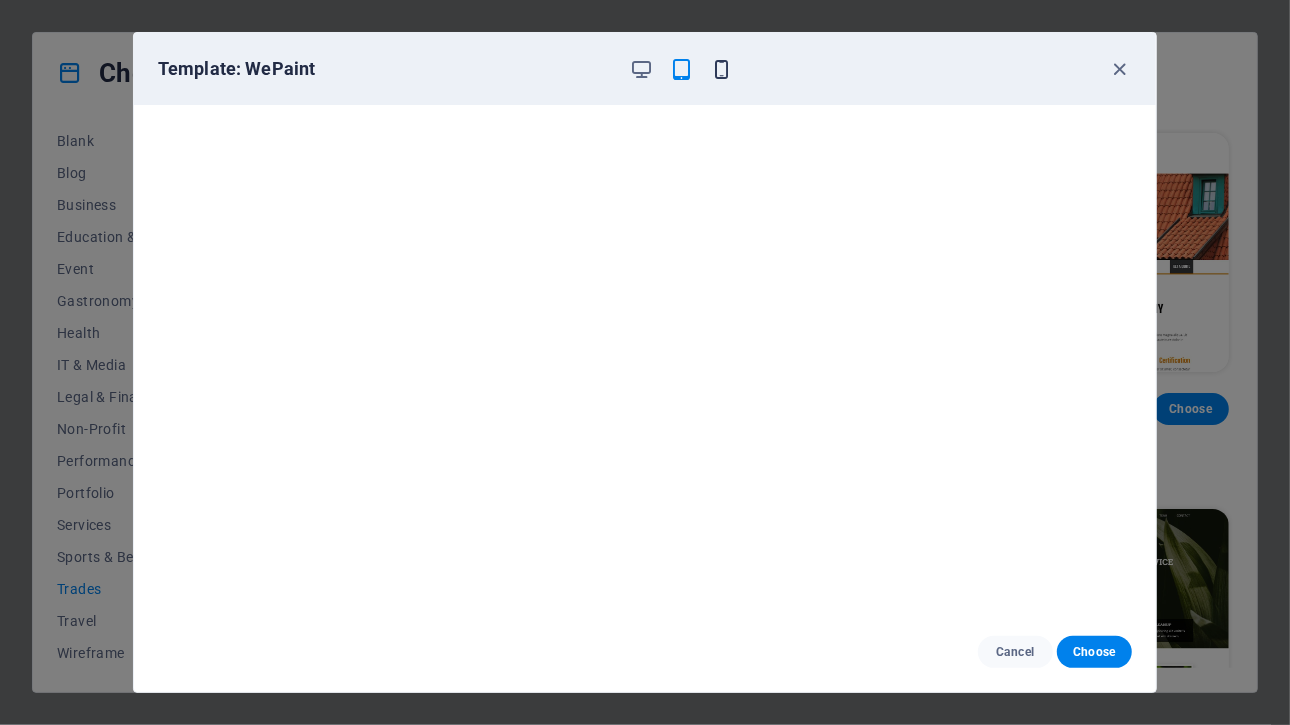 click at bounding box center (722, 69) 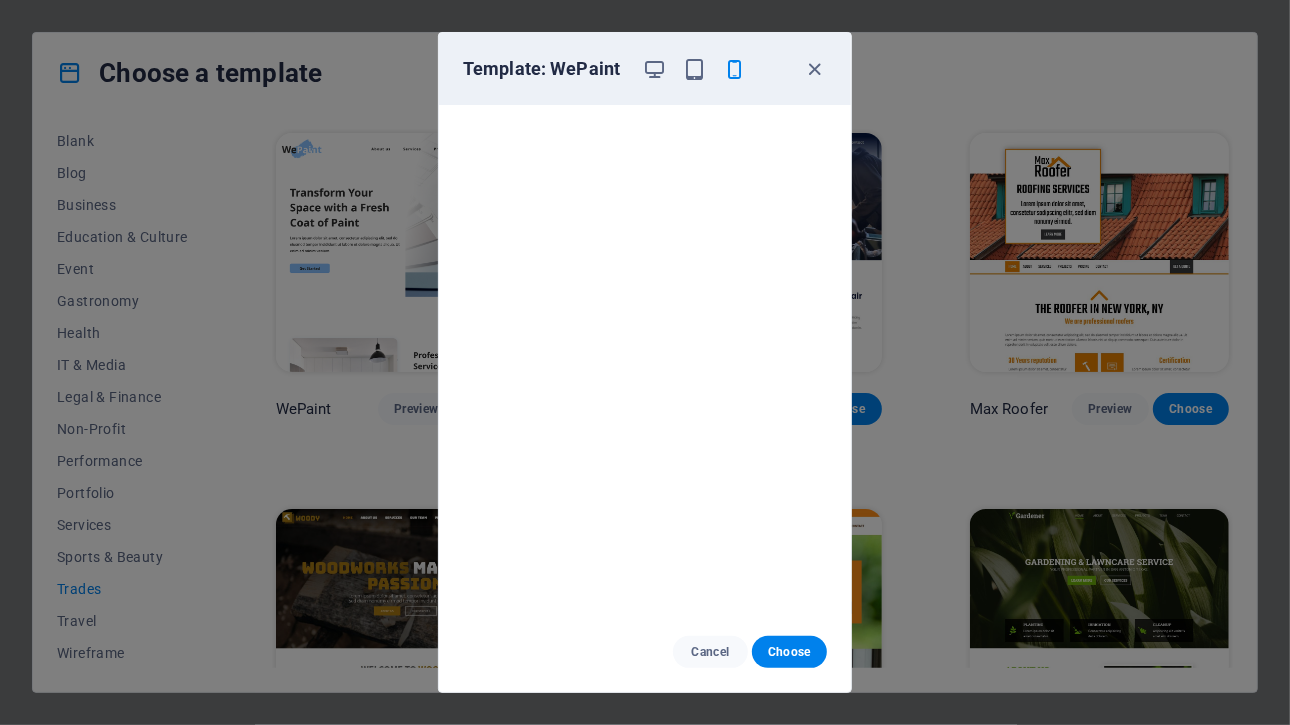 scroll, scrollTop: 0, scrollLeft: 0, axis: both 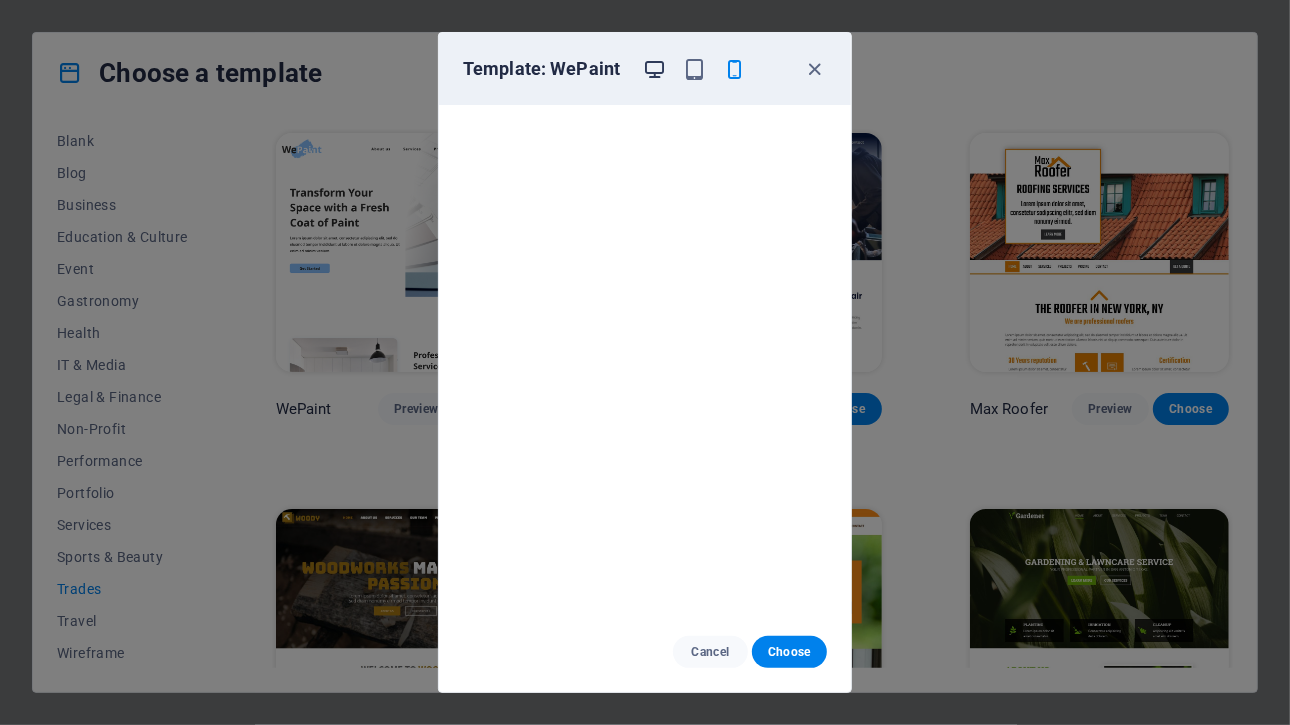 click at bounding box center (654, 69) 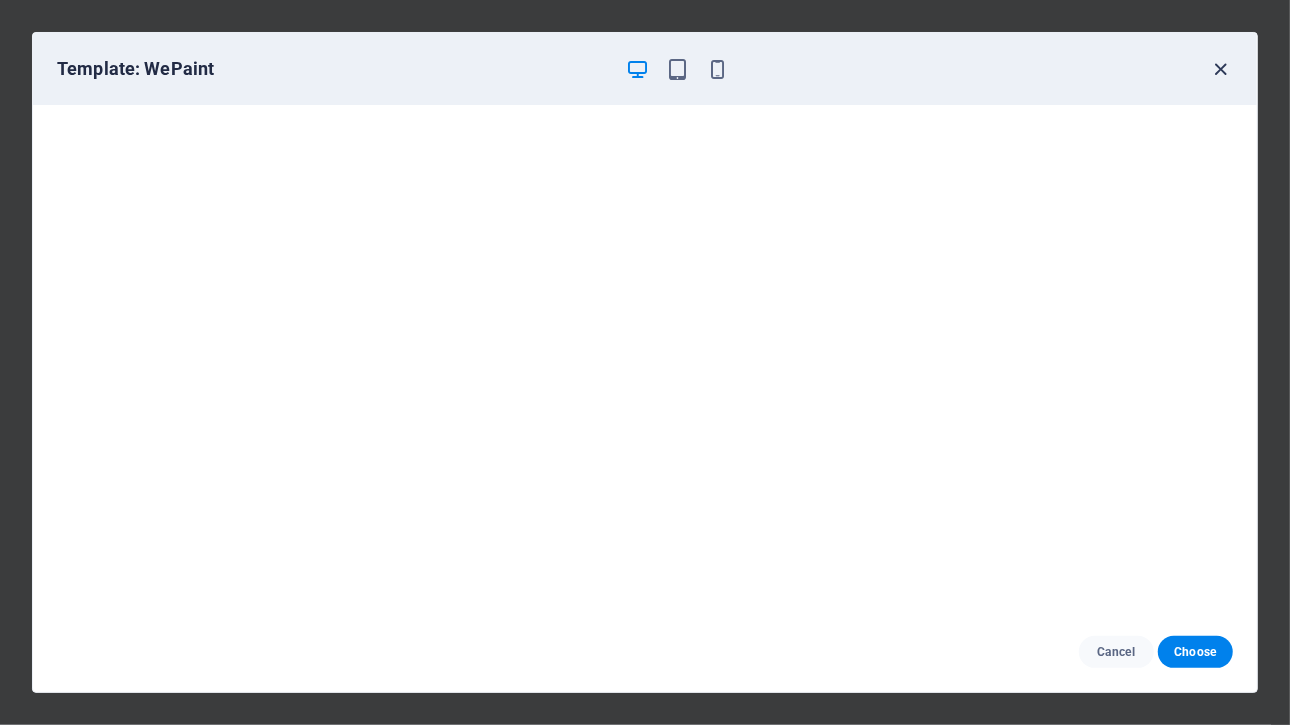 click at bounding box center [1221, 69] 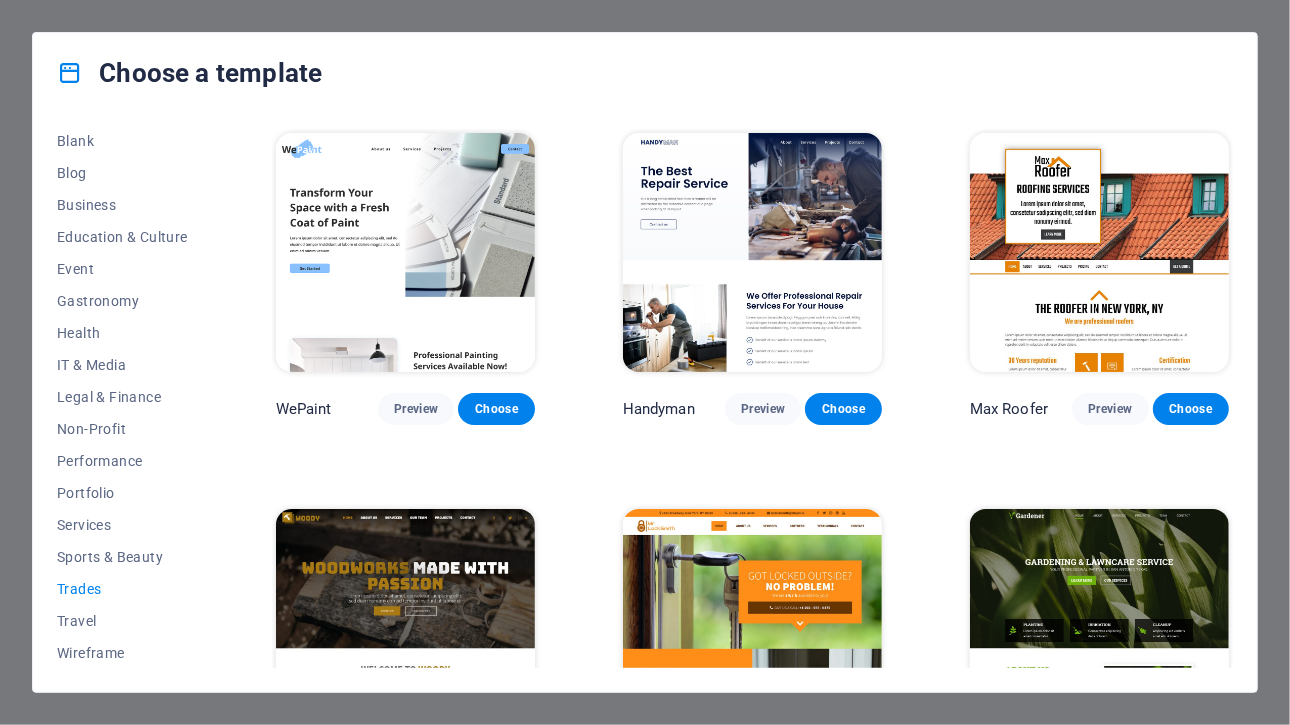 click at bounding box center [752, 252] 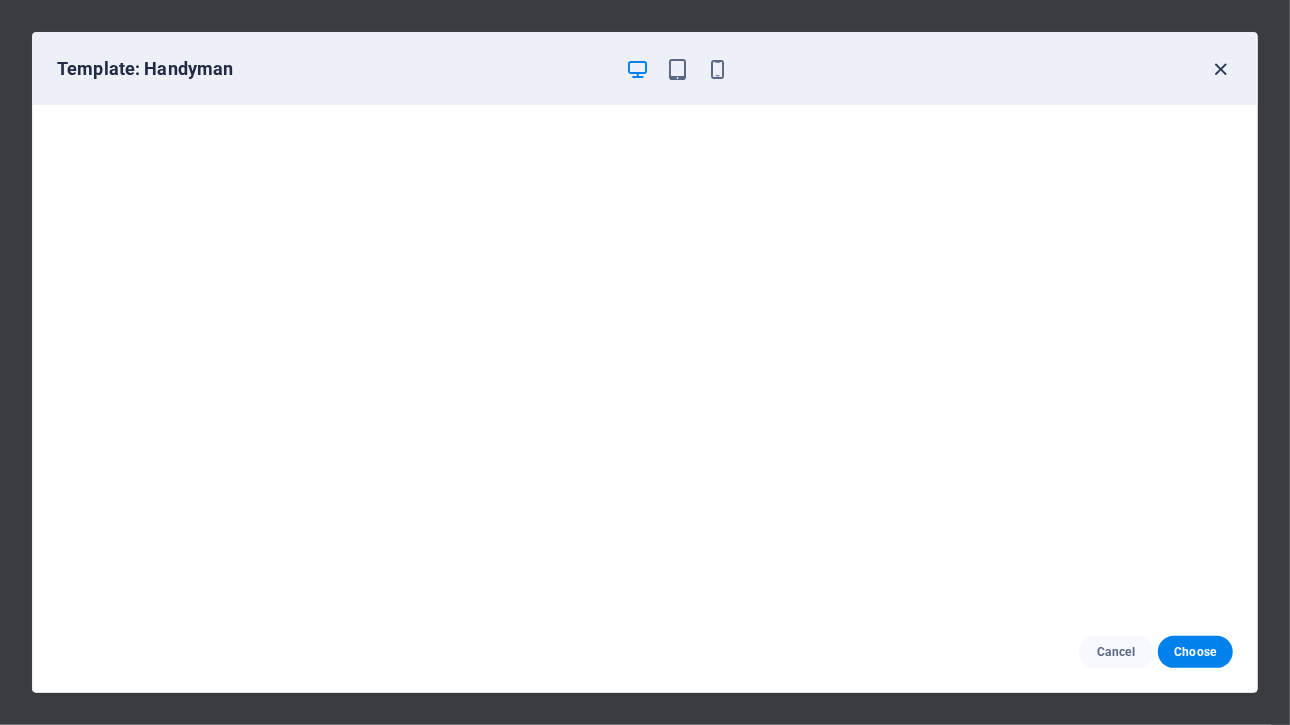 click at bounding box center [1221, 69] 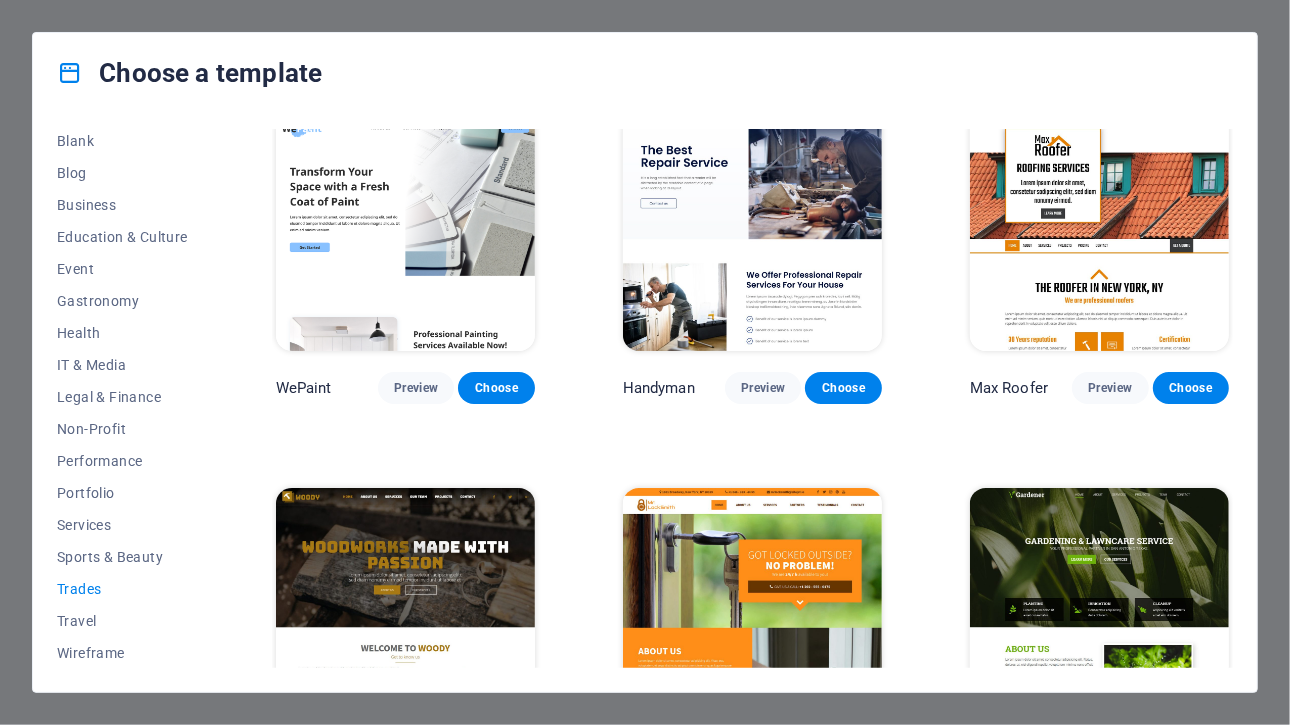 scroll, scrollTop: 0, scrollLeft: 0, axis: both 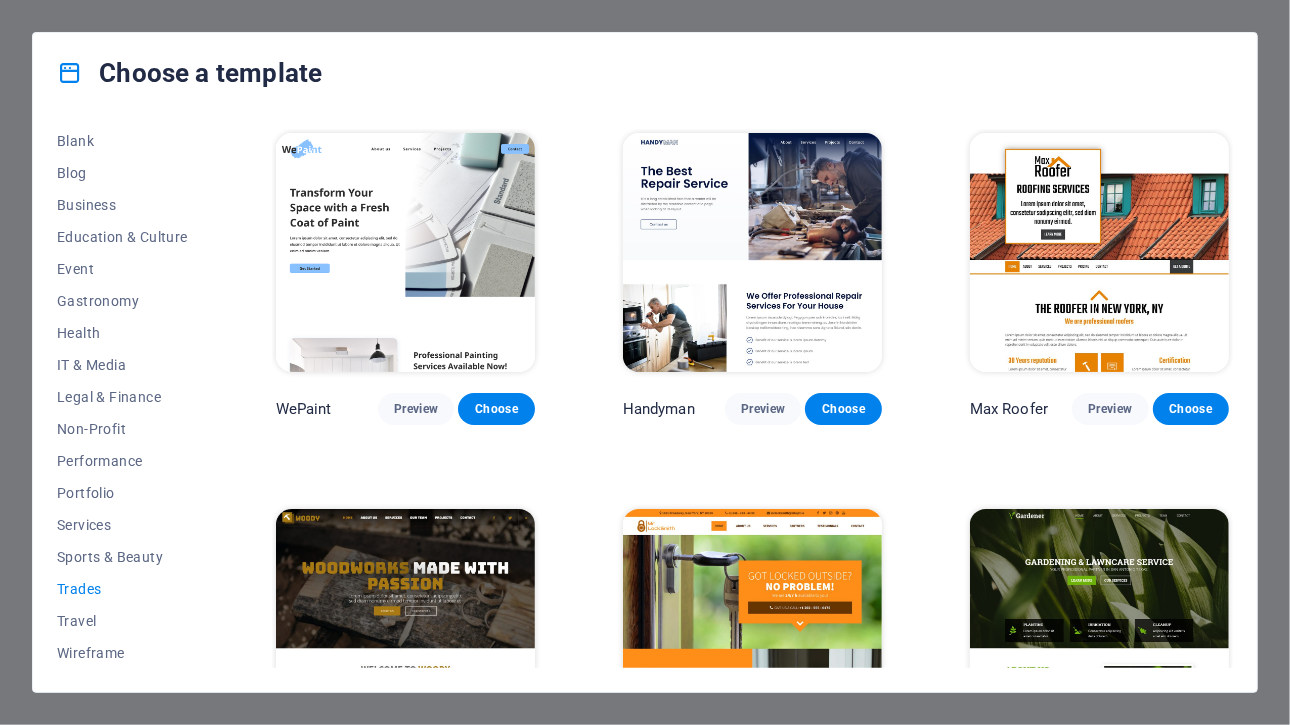 click at bounding box center [405, 252] 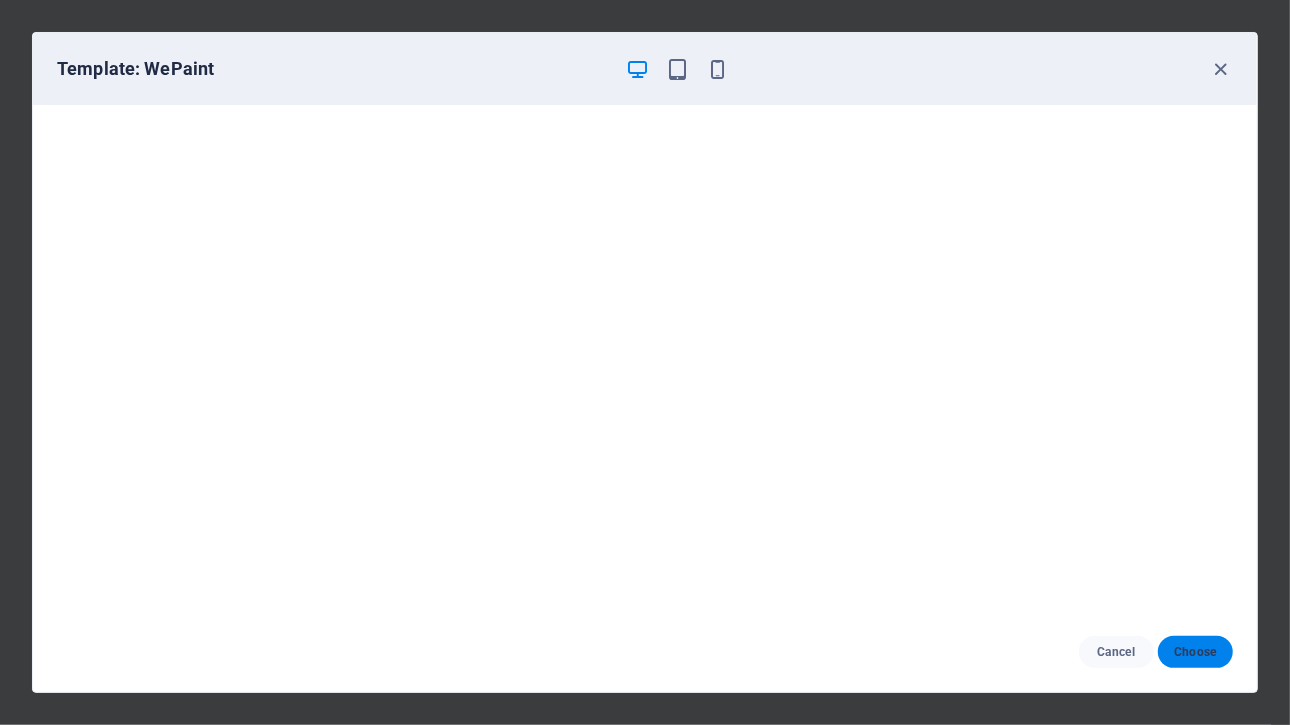 click on "Choose" at bounding box center [1195, 652] 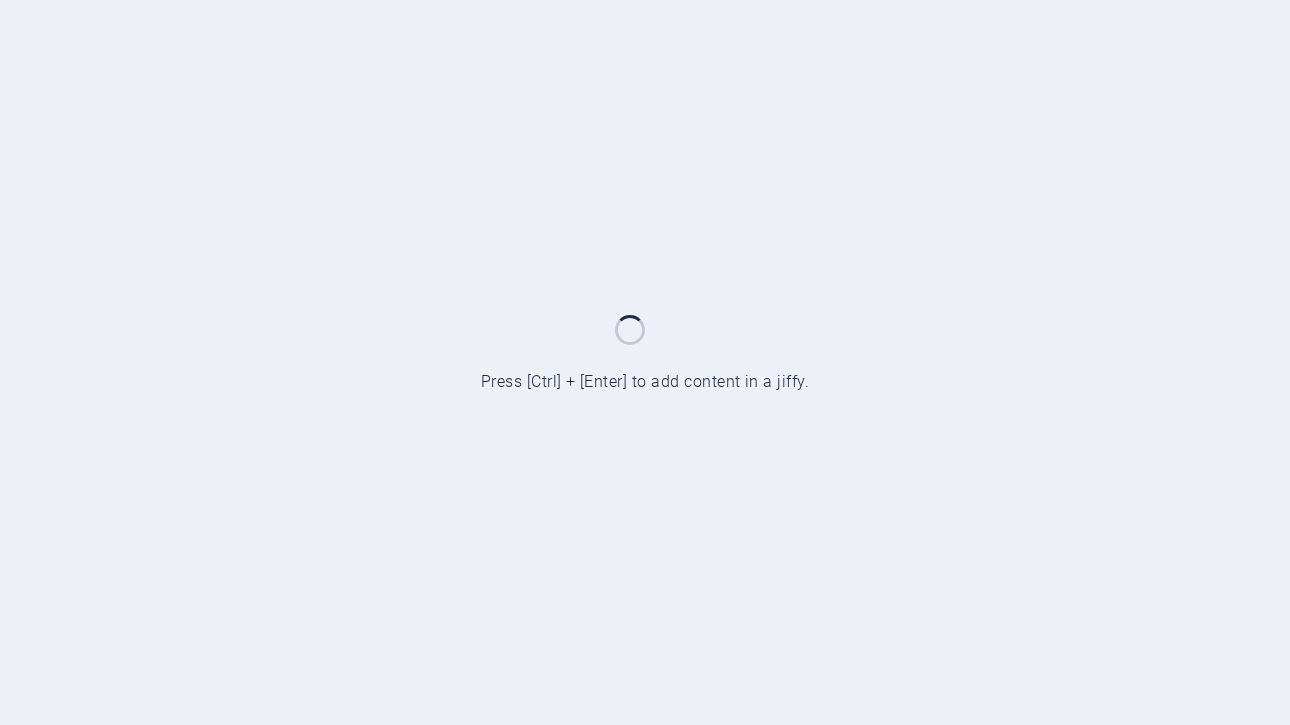 scroll, scrollTop: 0, scrollLeft: 0, axis: both 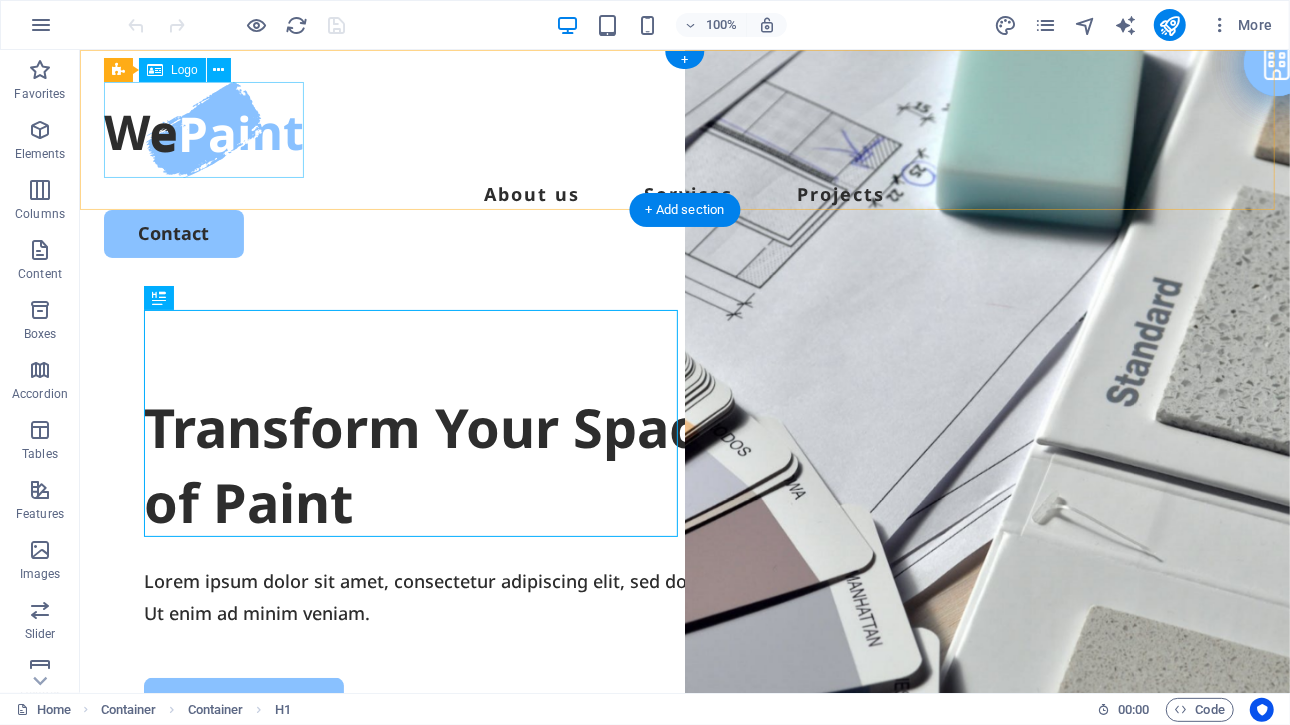 click at bounding box center (684, 129) 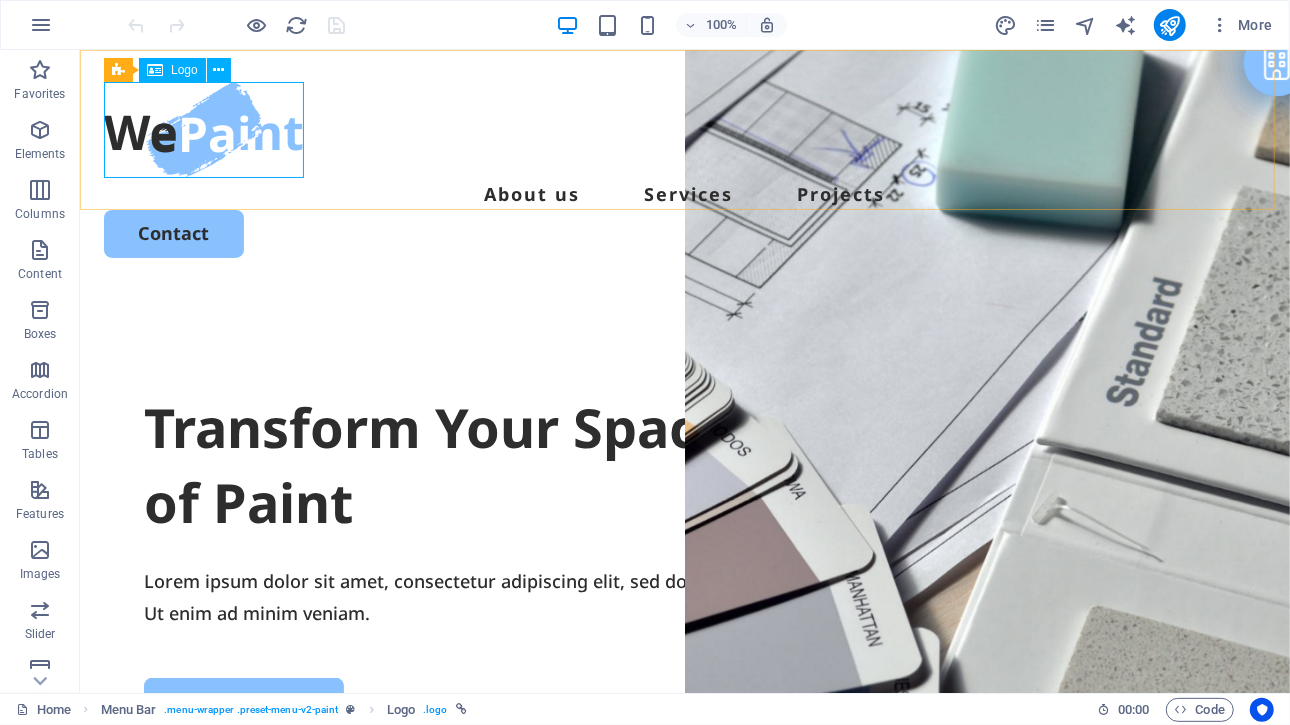 click on "Logo" at bounding box center [184, 70] 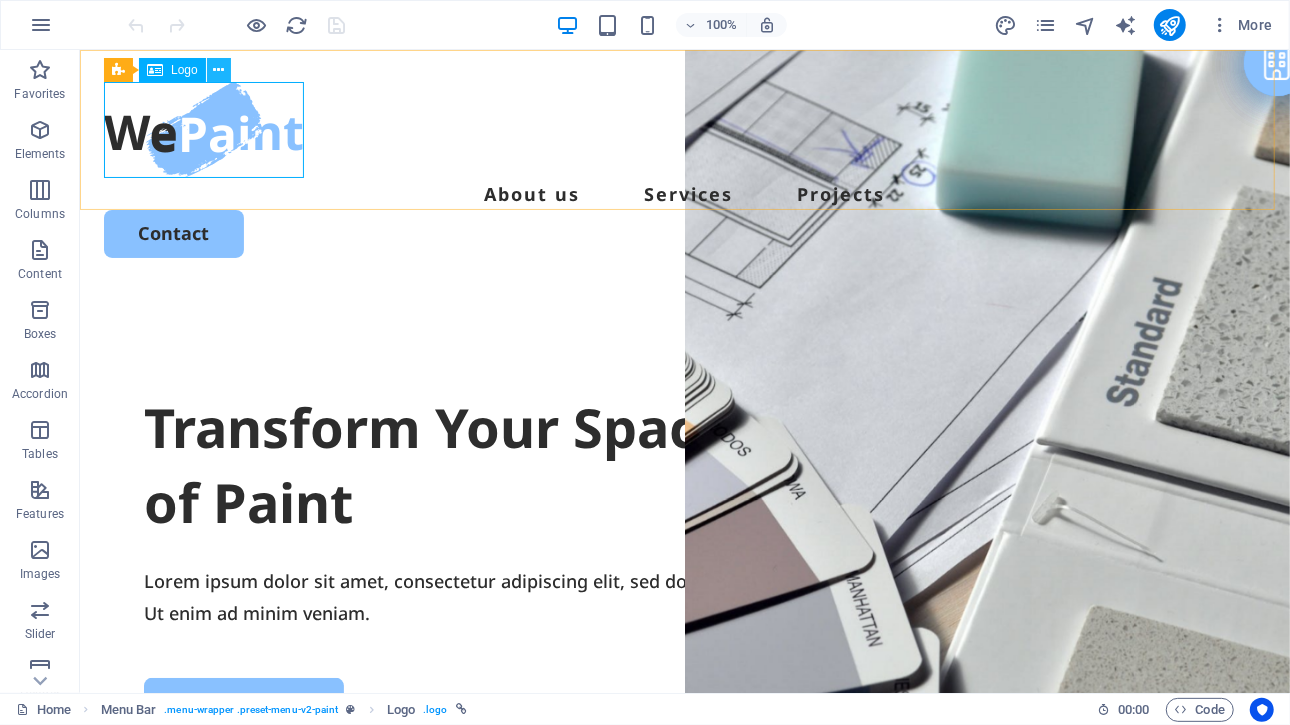 click at bounding box center (218, 70) 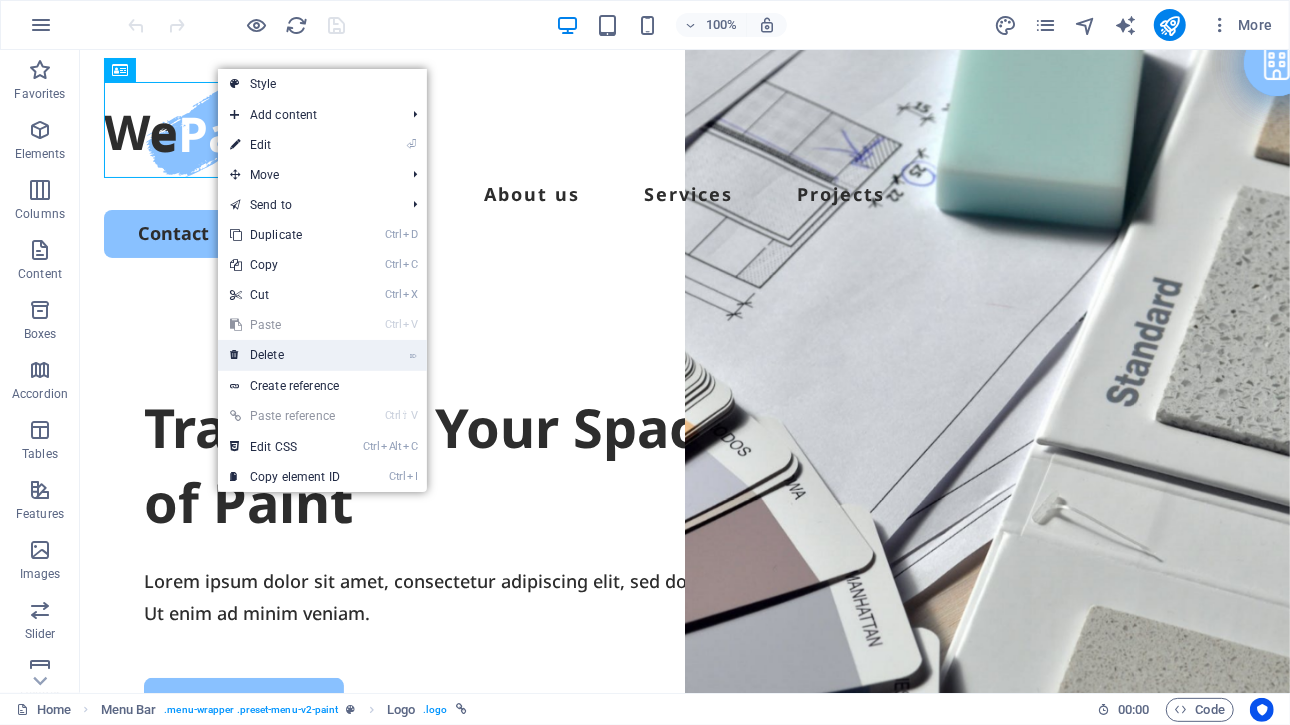 click on "⌦  Delete" at bounding box center [285, 355] 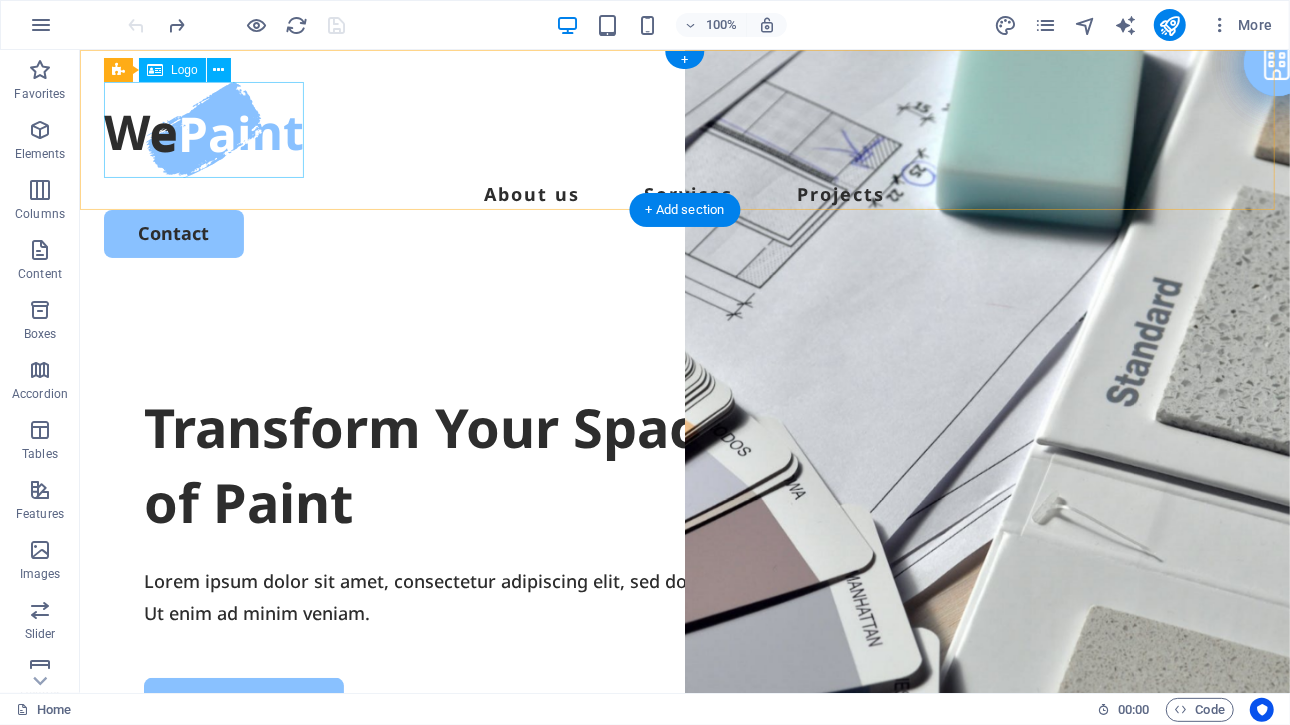 click at bounding box center [684, 129] 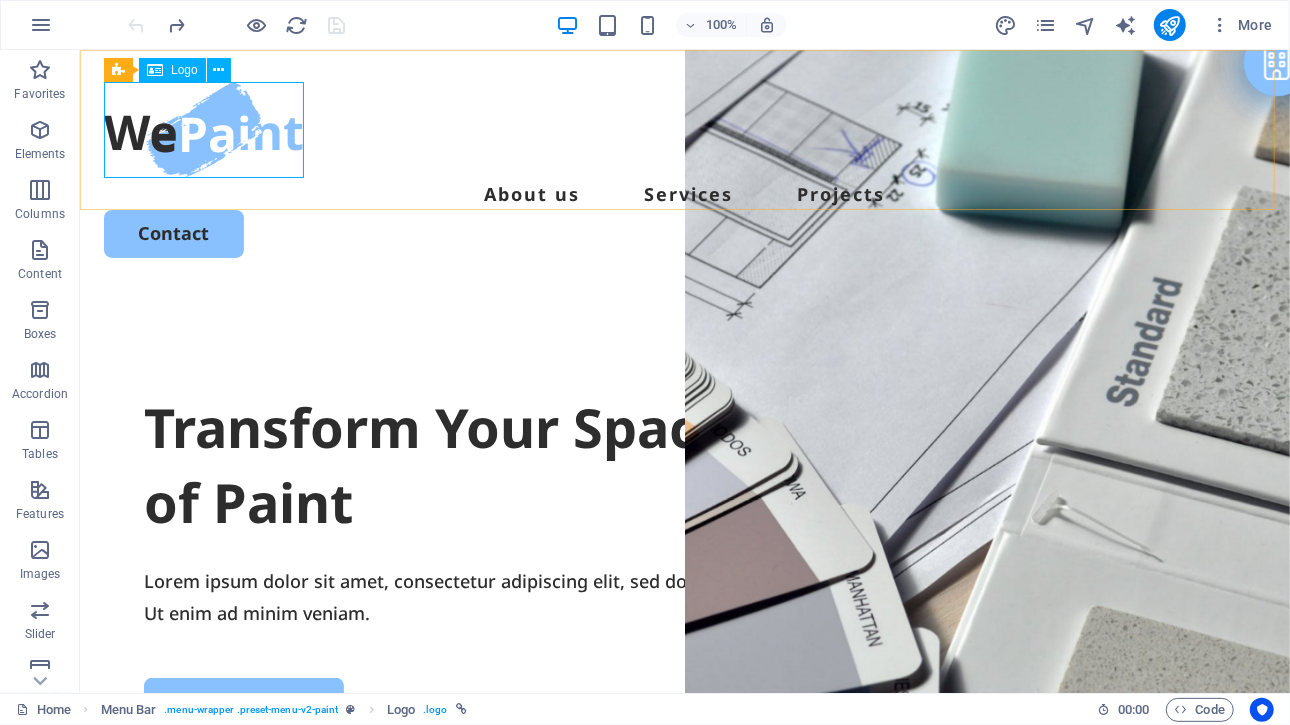 click on "Logo" at bounding box center [184, 70] 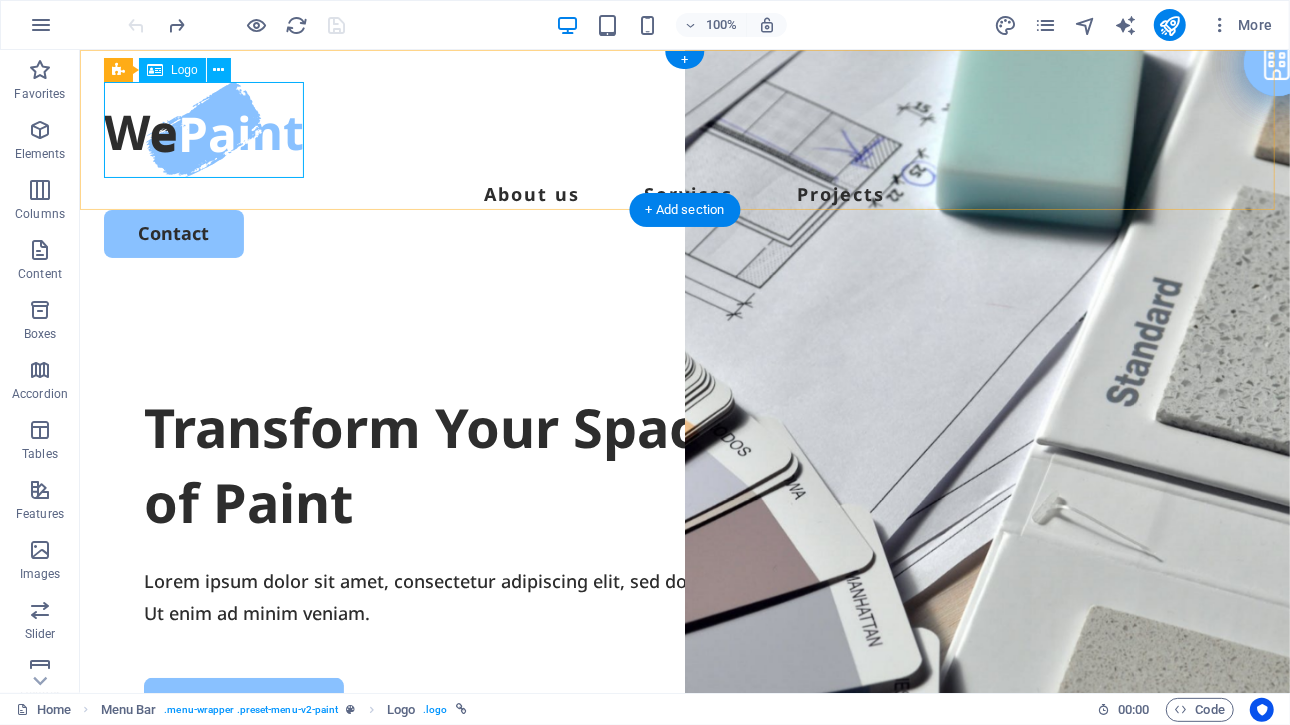 click at bounding box center [684, 129] 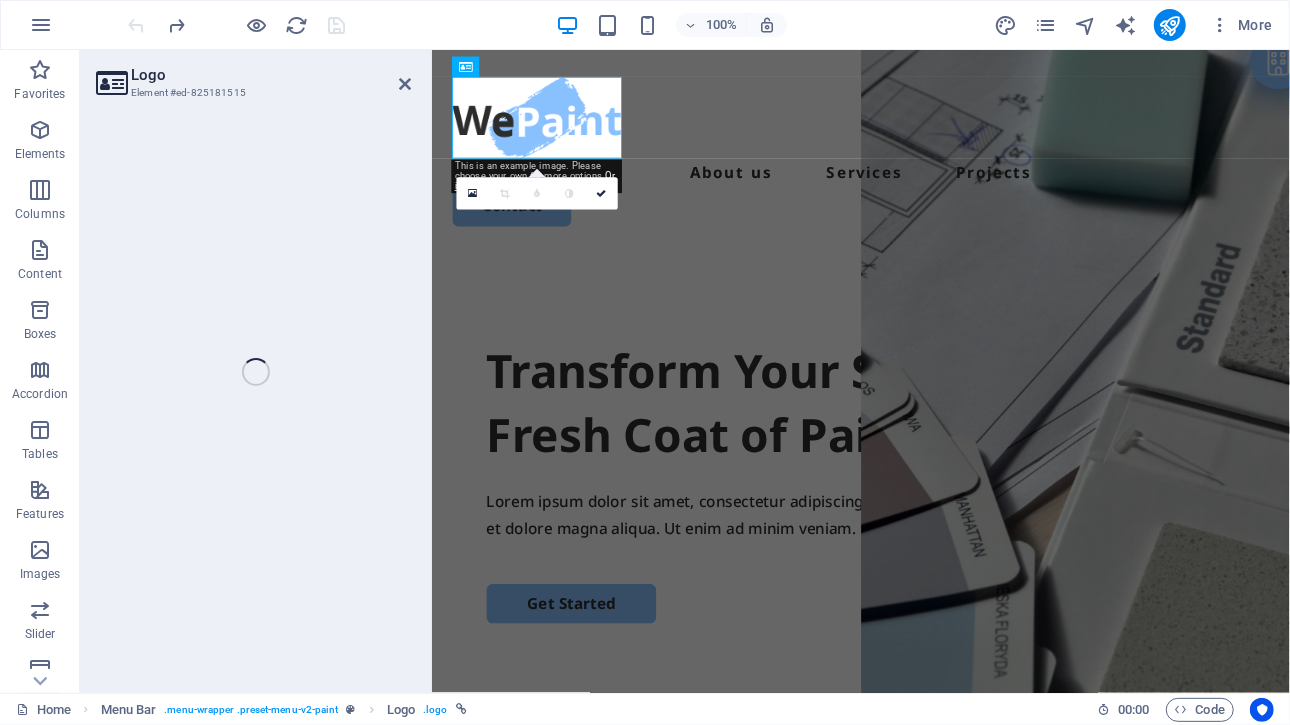 select on "px" 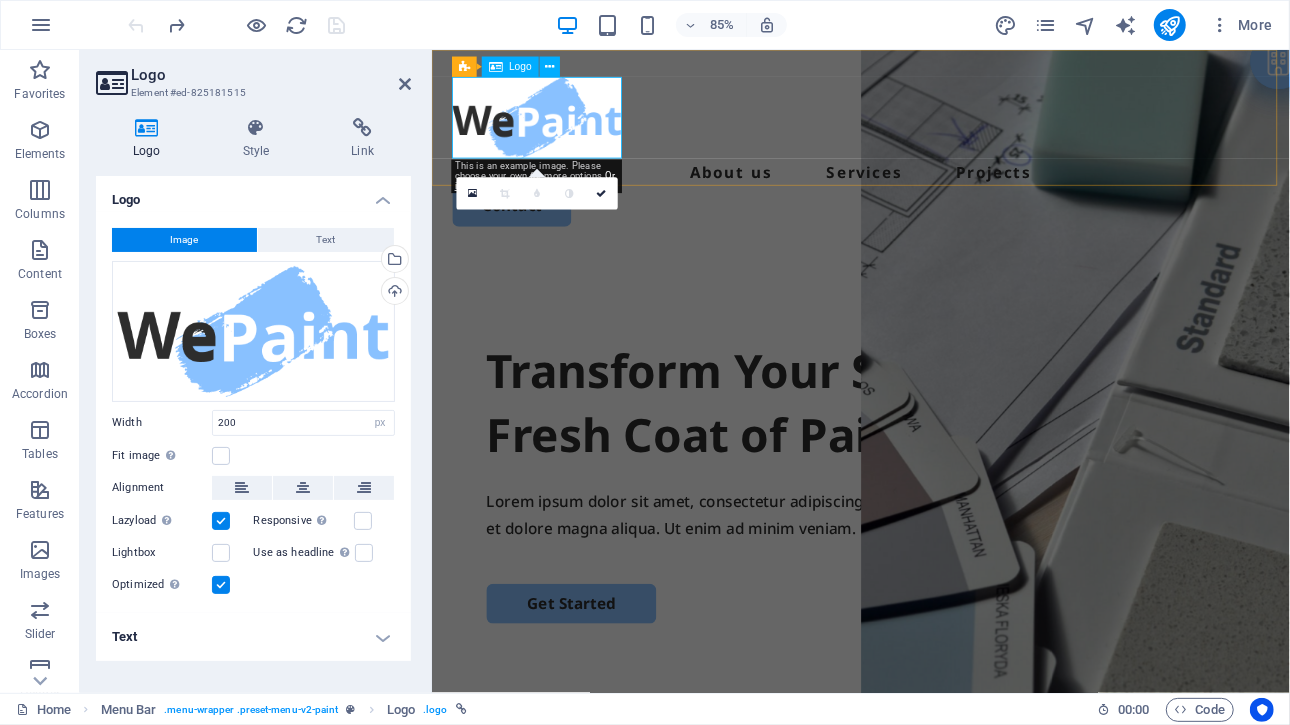 click on "Logo" at bounding box center (520, 67) 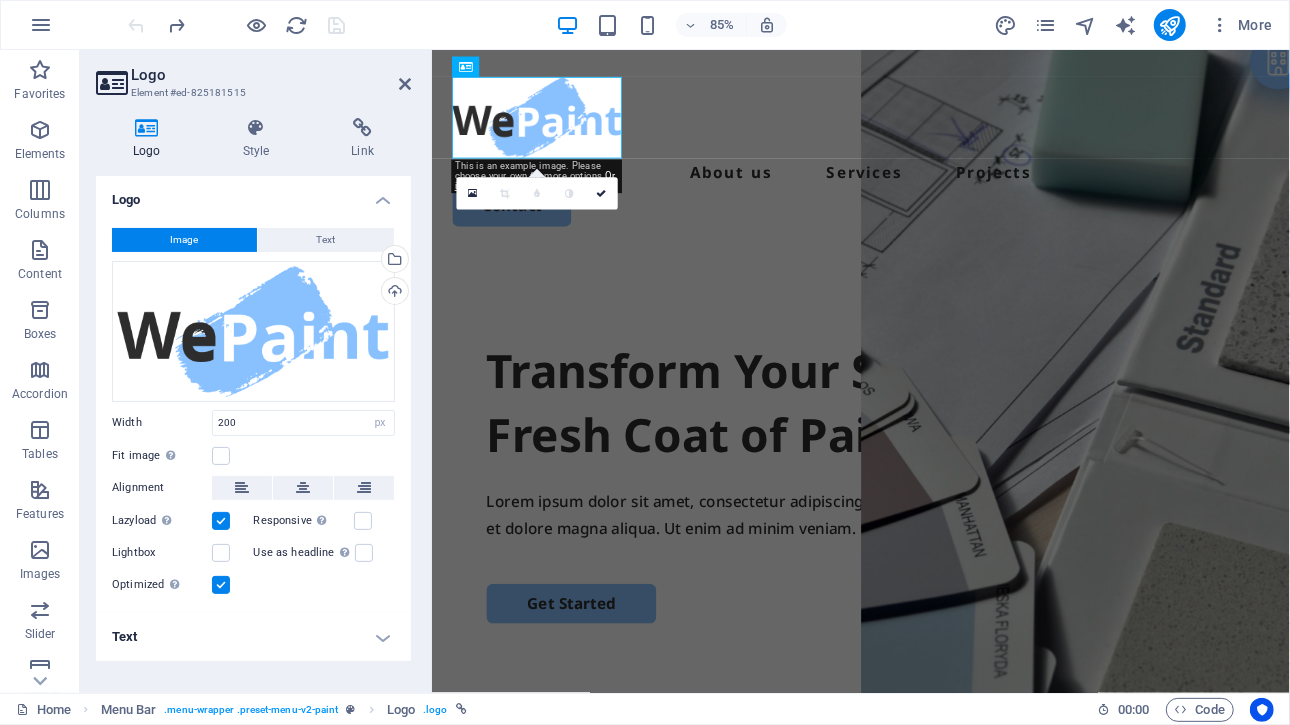 click on "Logo" at bounding box center [151, 139] 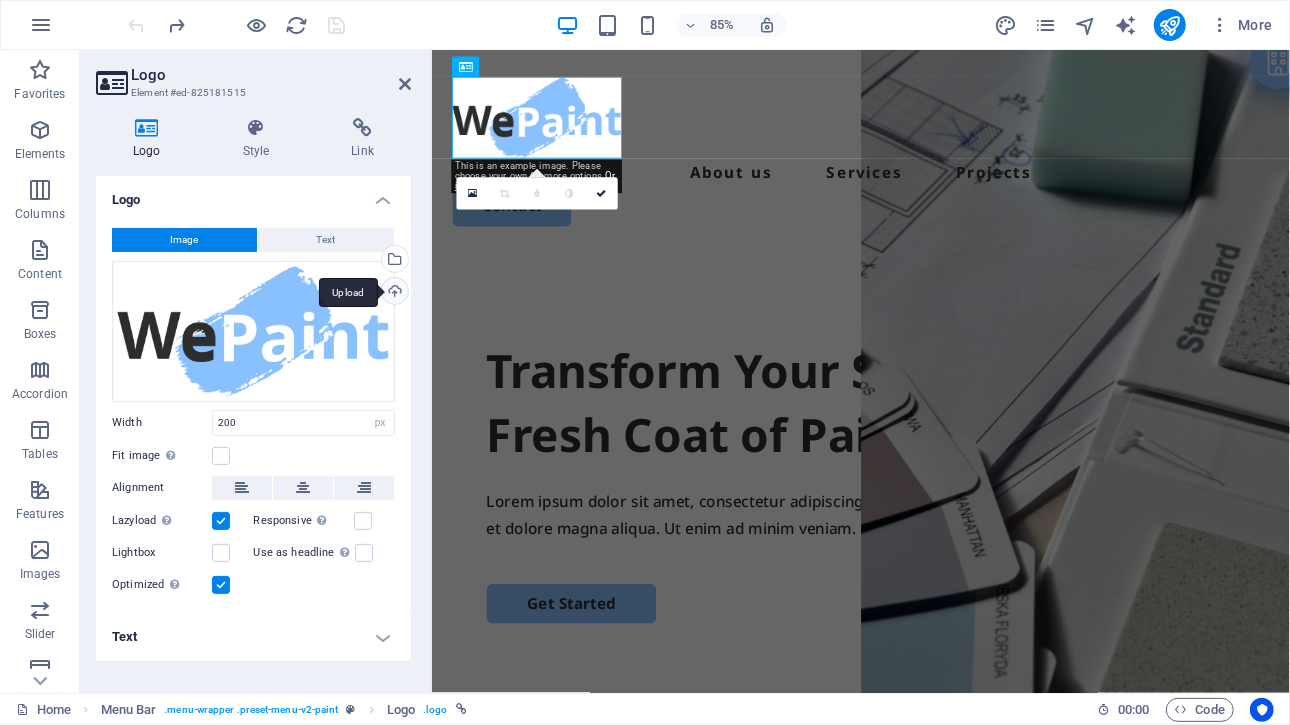 click on "Upload" at bounding box center [393, 293] 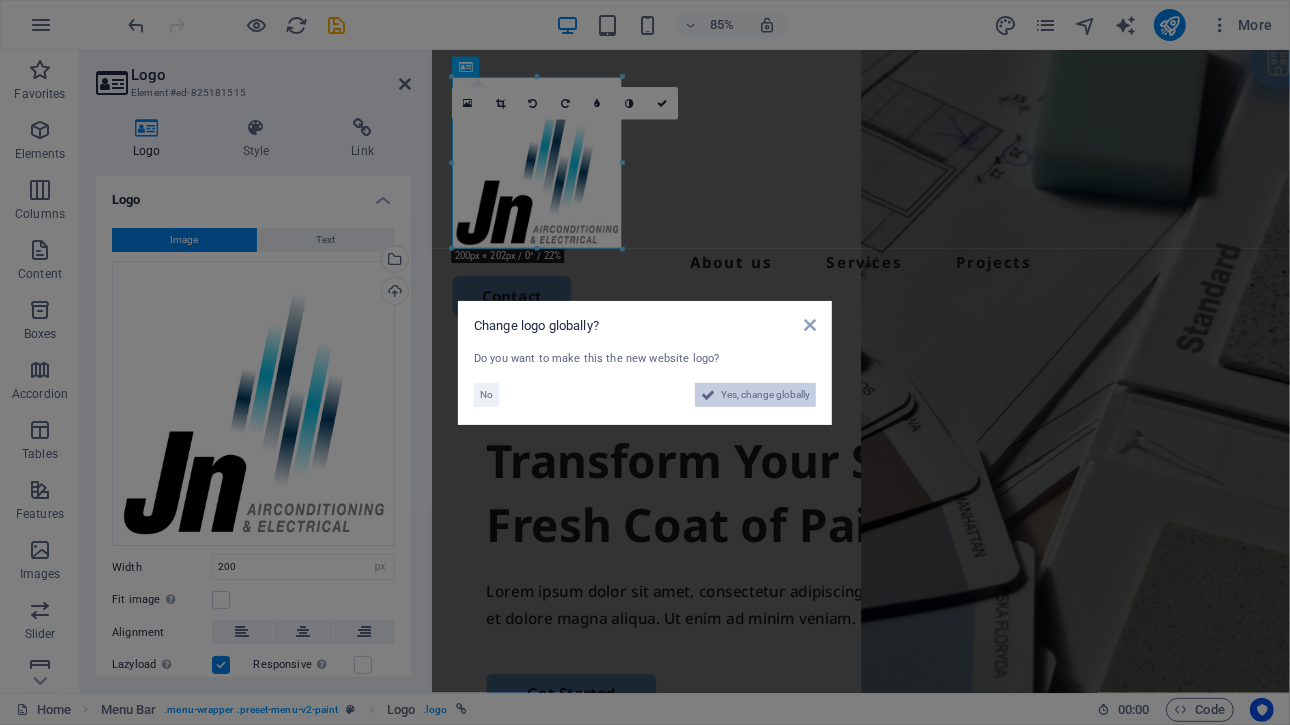 click on "Yes, change globally" at bounding box center (765, 395) 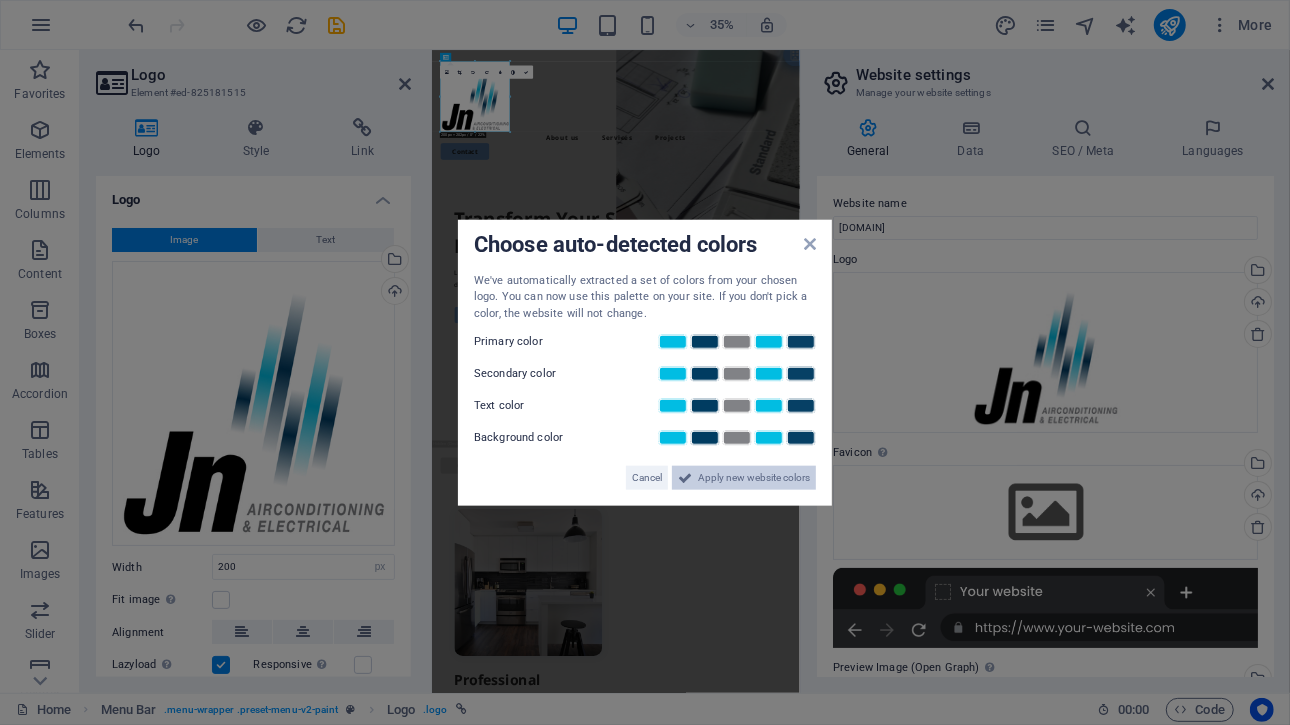 click on "Apply new website colors" at bounding box center (754, 478) 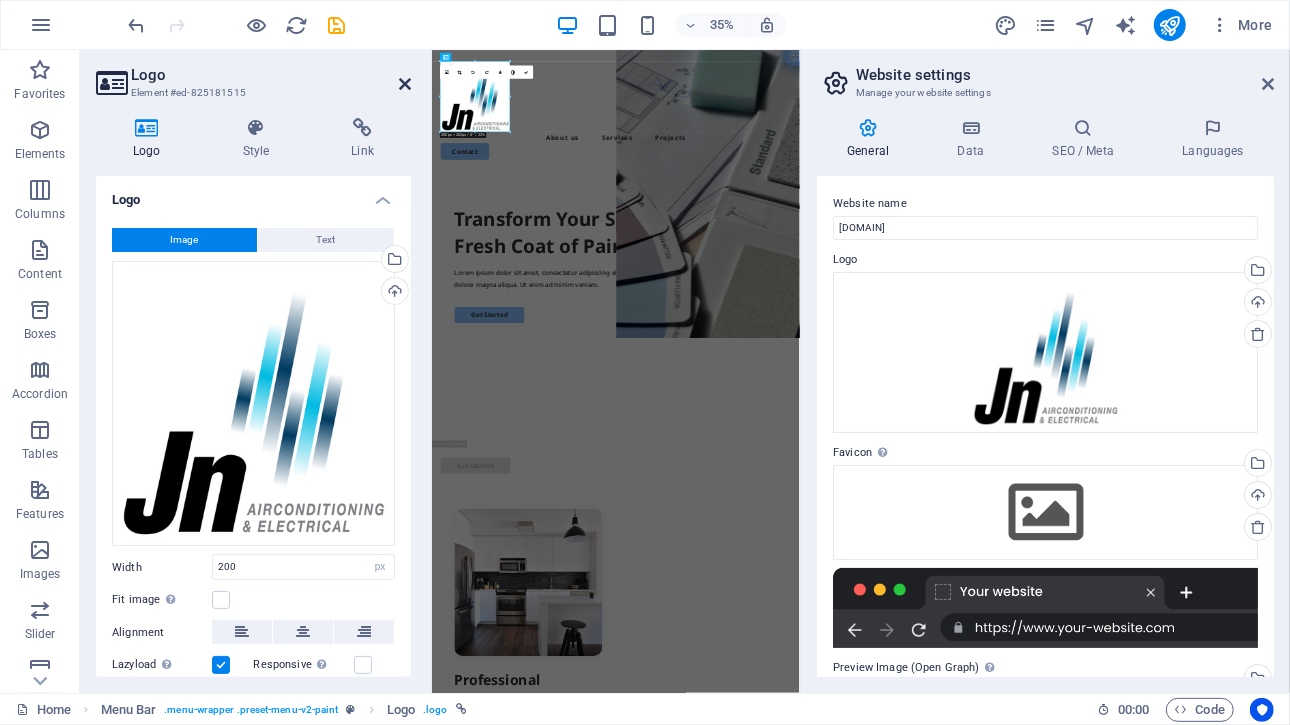drag, startPoint x: 406, startPoint y: 82, endPoint x: 465, endPoint y: 46, distance: 69.115845 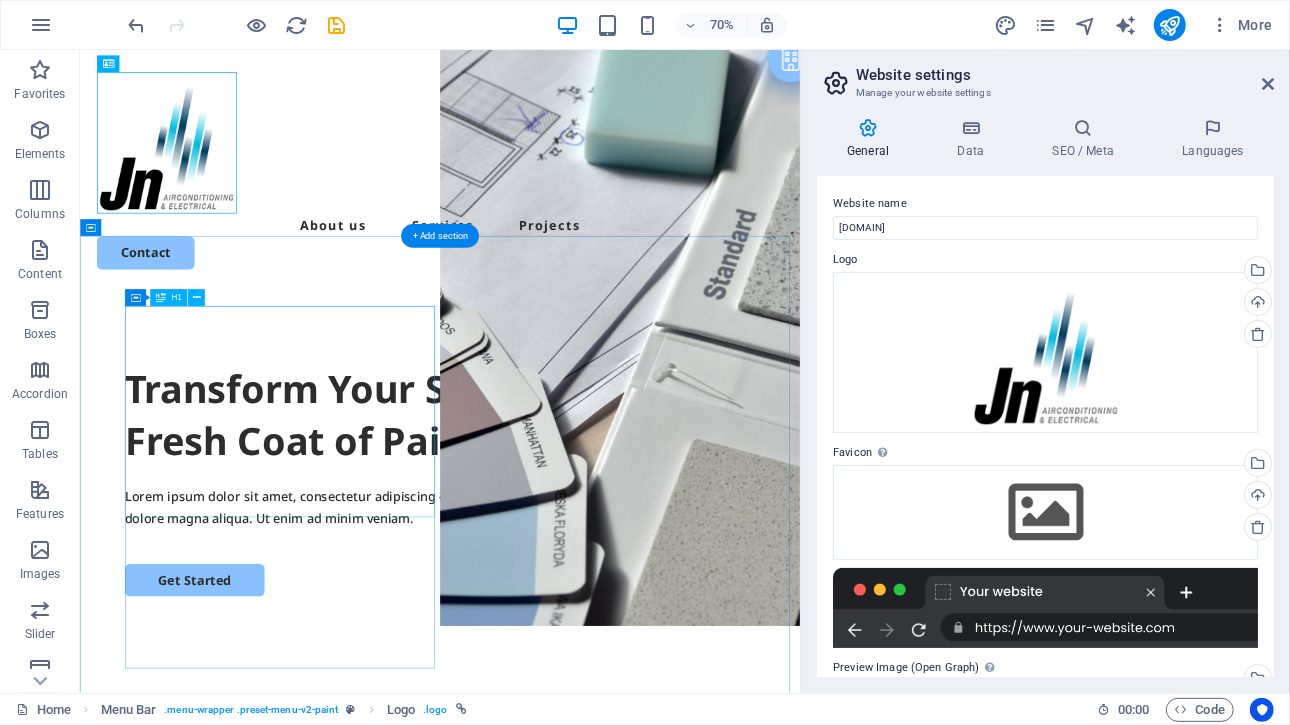 click on "Transform Your Space with a Fresh Coat of Paint" at bounding box center (593, 570) 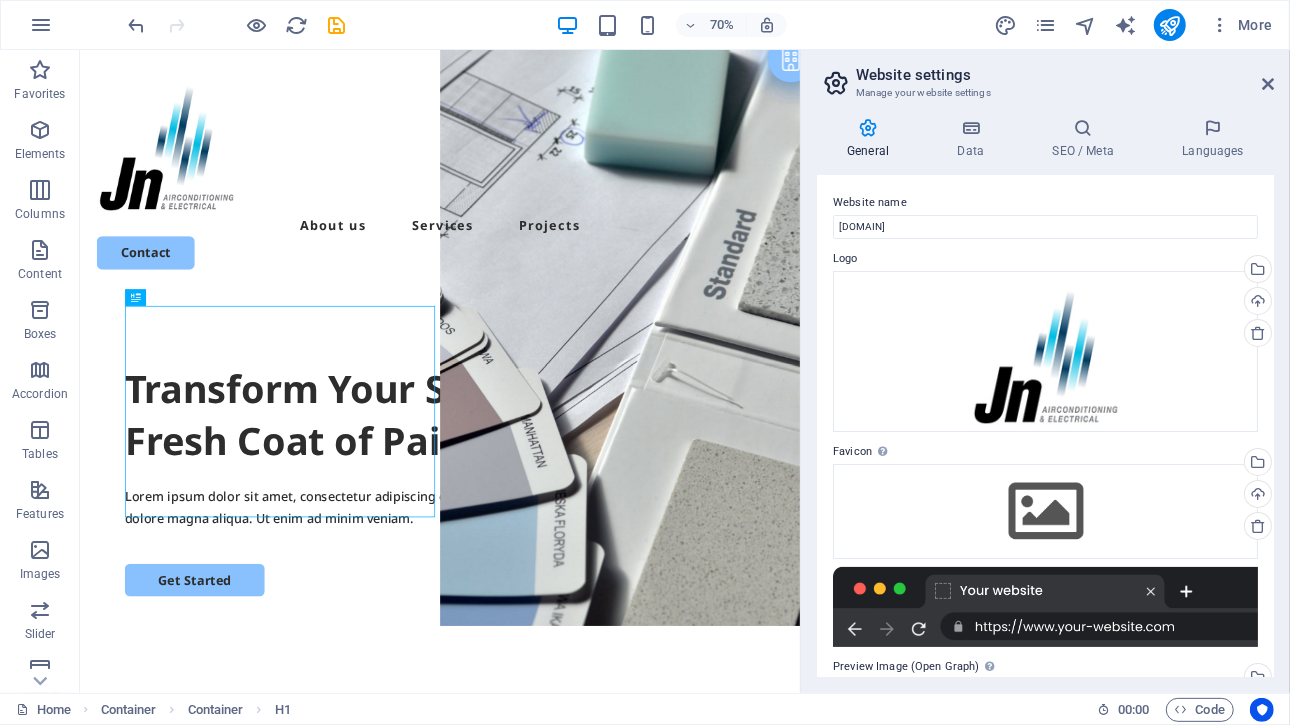 scroll, scrollTop: 0, scrollLeft: 0, axis: both 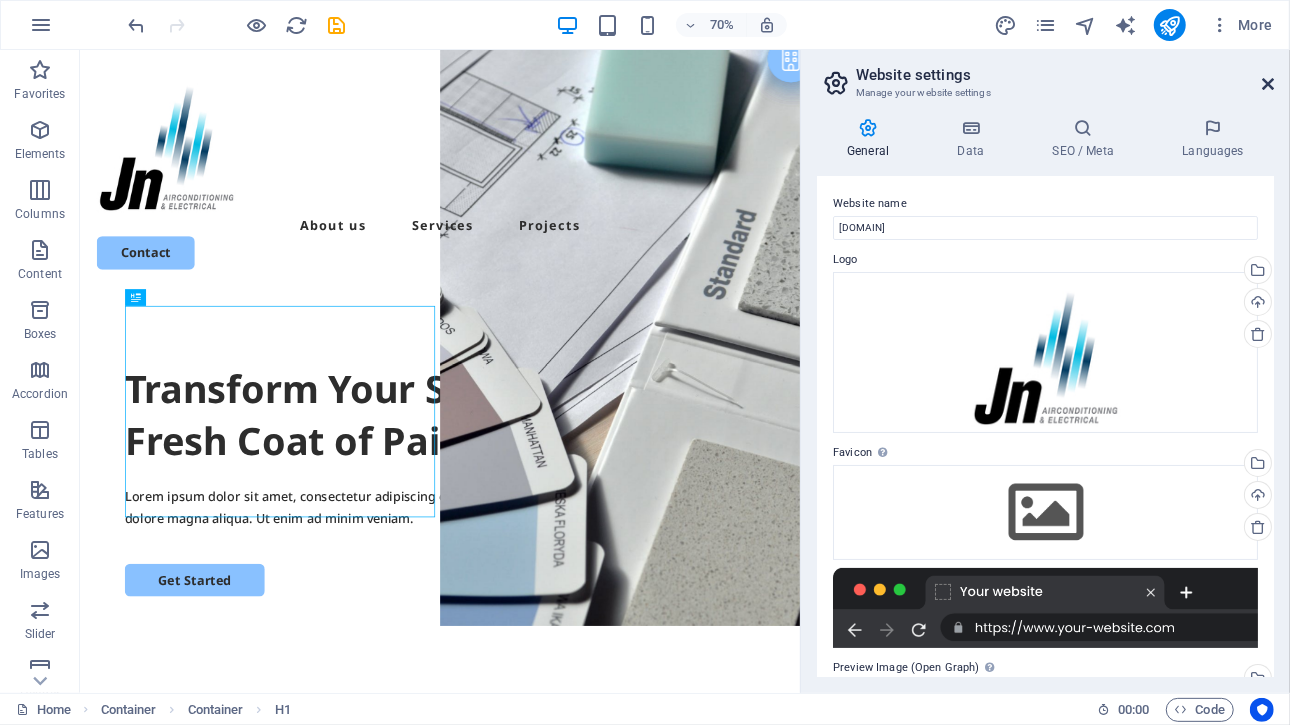 click at bounding box center [1268, 84] 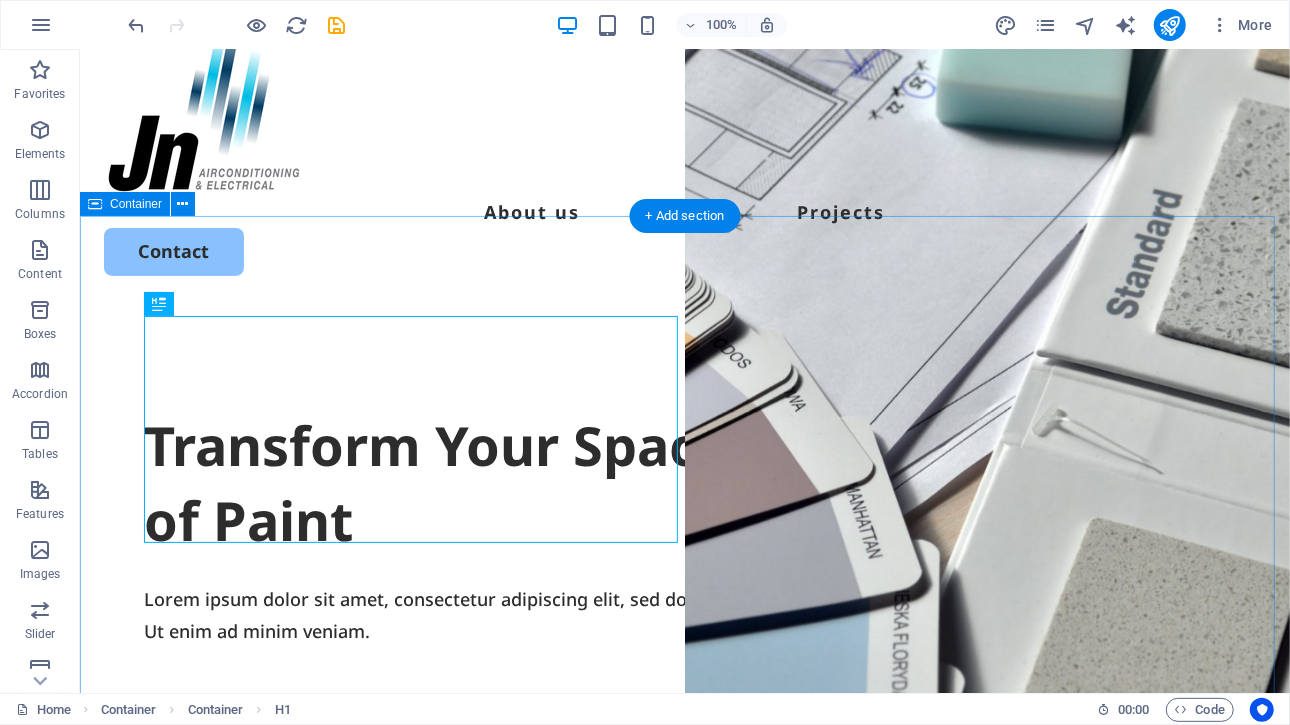 scroll, scrollTop: 100, scrollLeft: 0, axis: vertical 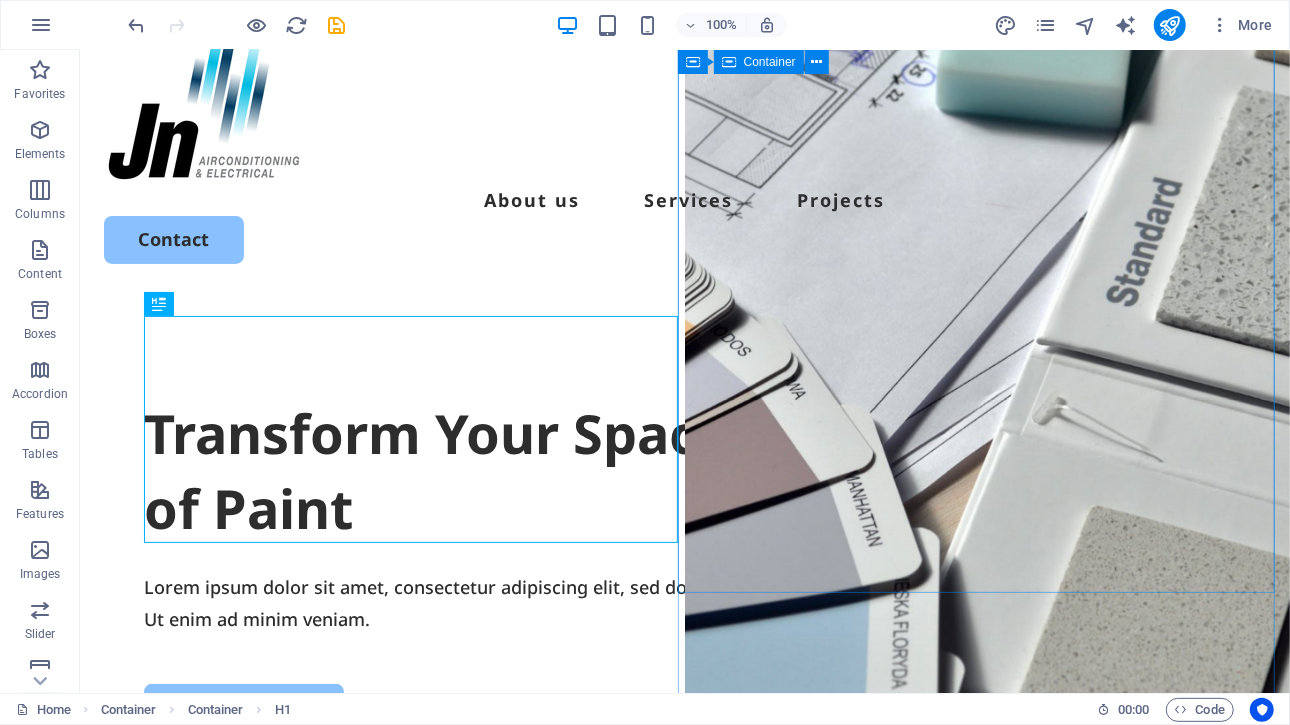 click on "Drop content here or  Add elements  Paste clipboard" at bounding box center [986, 1093] 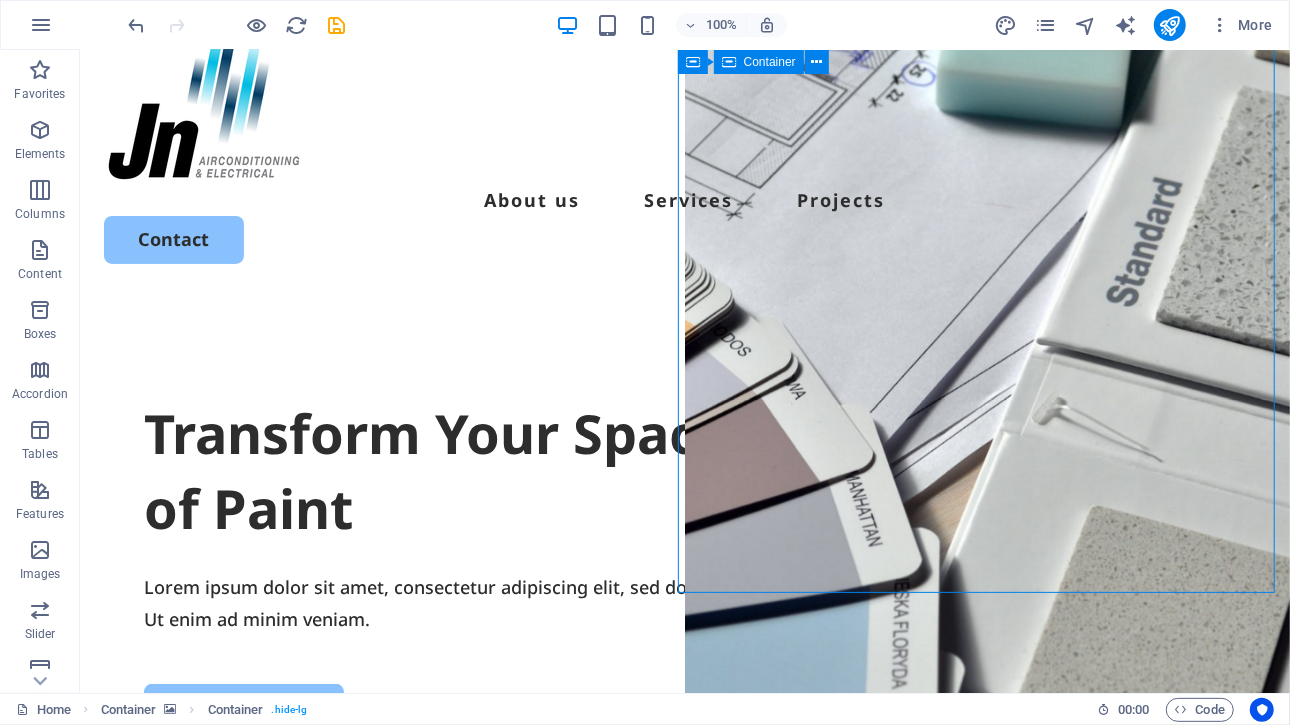 click on "Drop content here or  Add elements  Paste clipboard" at bounding box center (986, 1093) 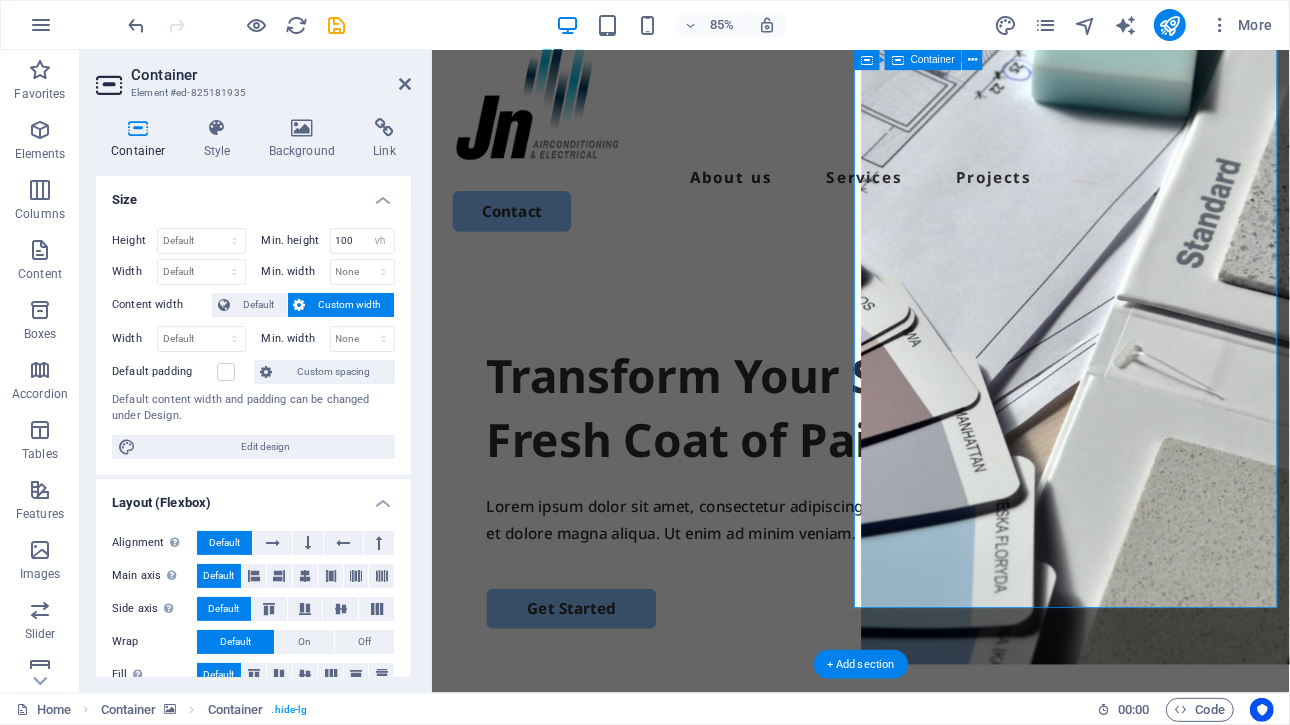 click on "Drop content here or  Add elements  Paste clipboard" at bounding box center [1188, 1150] 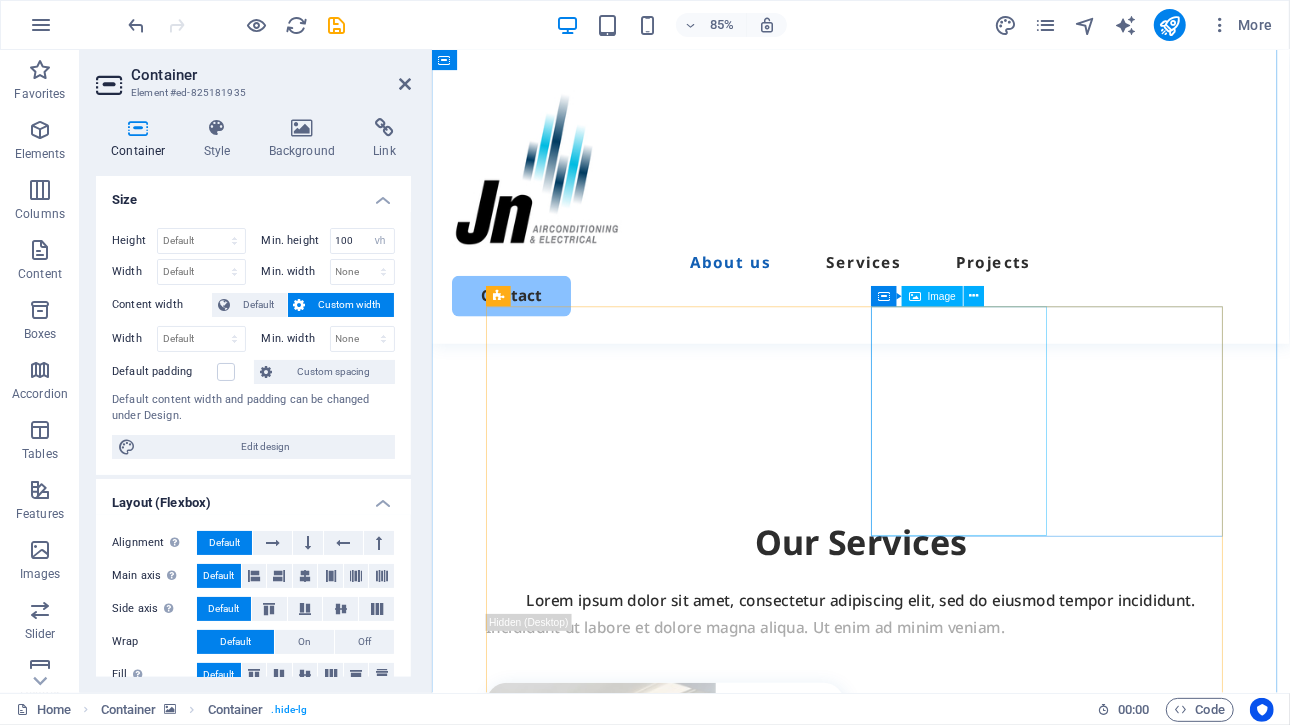 scroll, scrollTop: 1600, scrollLeft: 0, axis: vertical 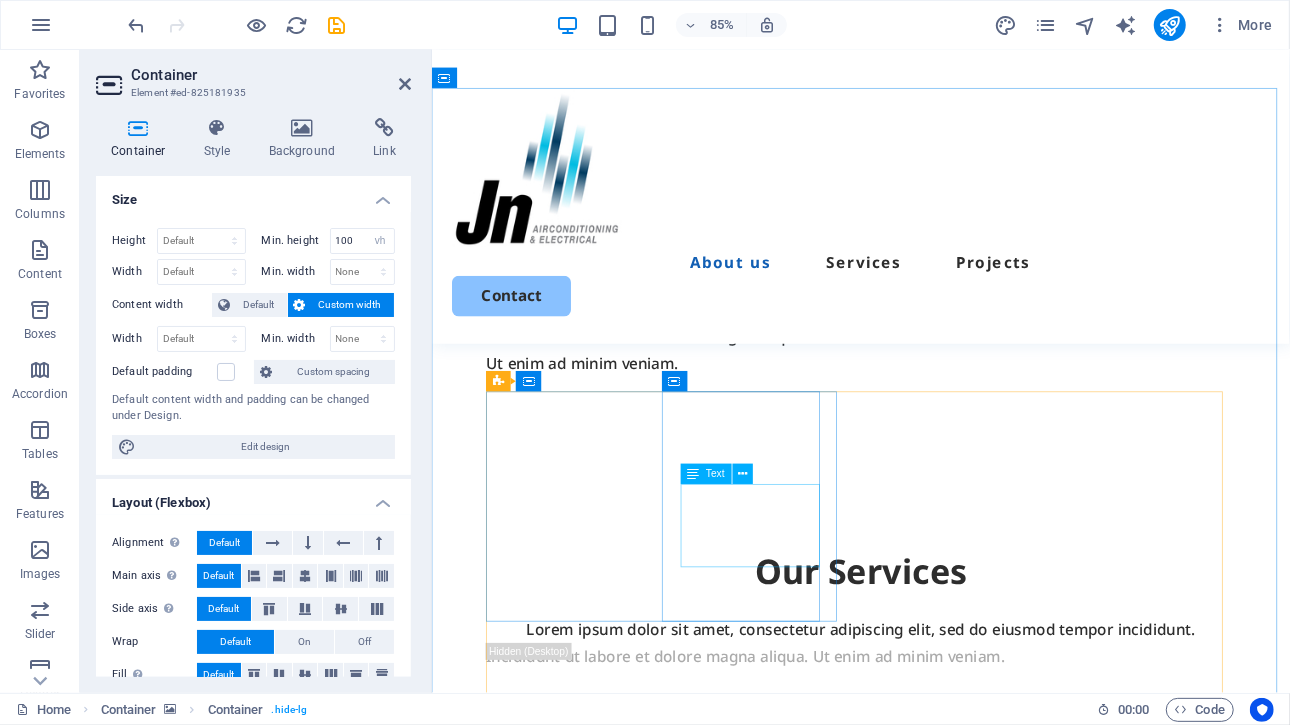 click on "Lorem ipsum dolor sit amet, consectetur elit." at bounding box center [716, 1189] 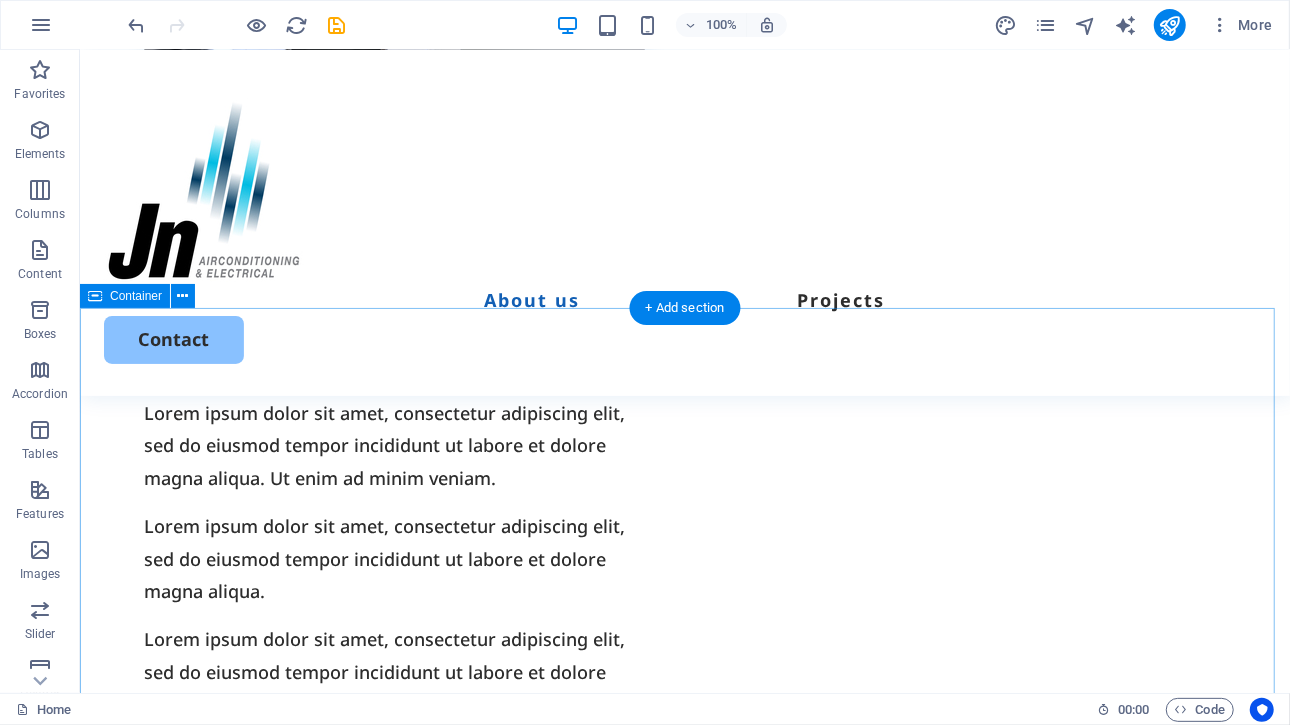 scroll, scrollTop: 1300, scrollLeft: 0, axis: vertical 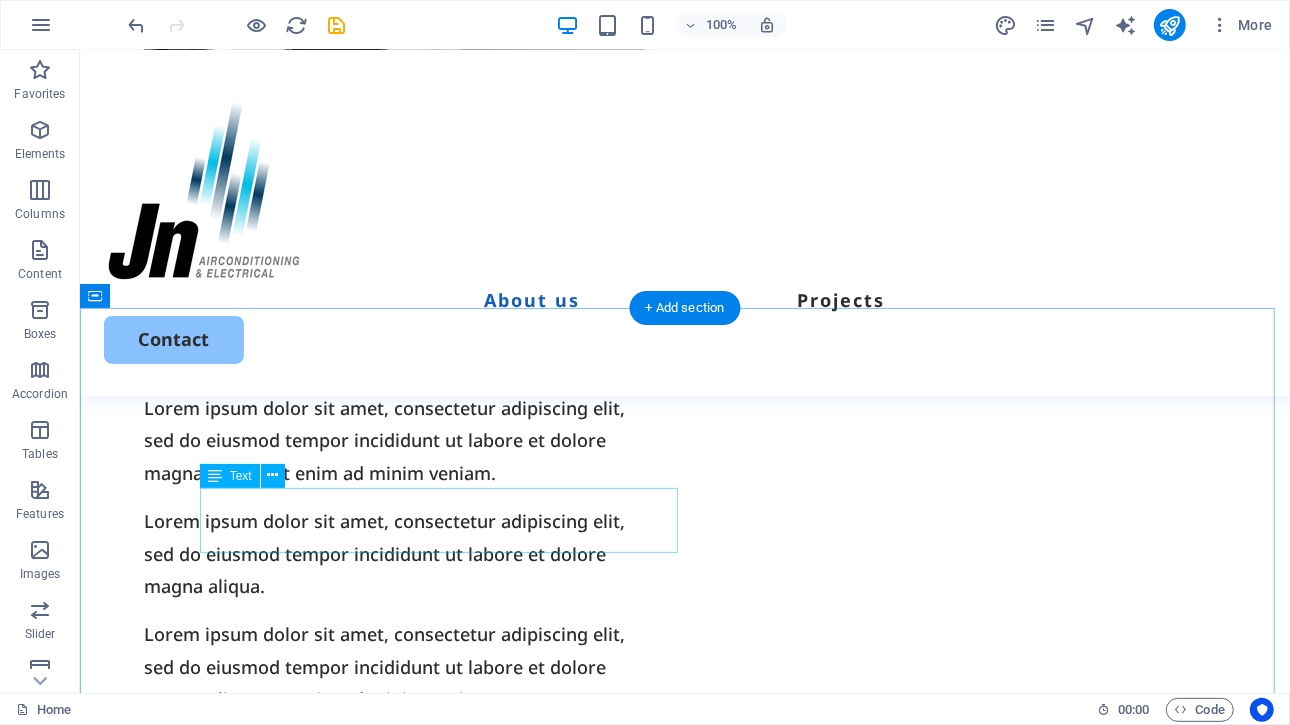 click on "Lorem ipsum dolor sit amet, consectetur adipiscing elit, sed do eiusmod tempor incididunt." at bounding box center (684, 1010) 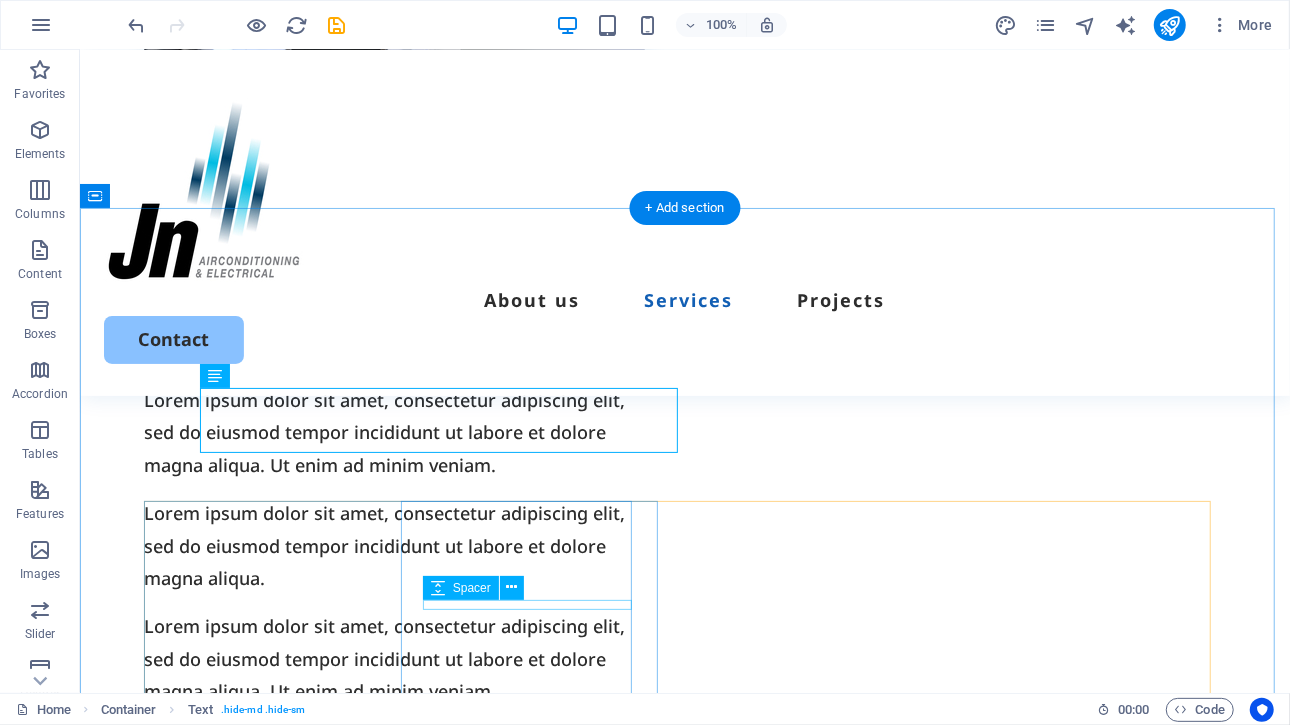 scroll, scrollTop: 1400, scrollLeft: 0, axis: vertical 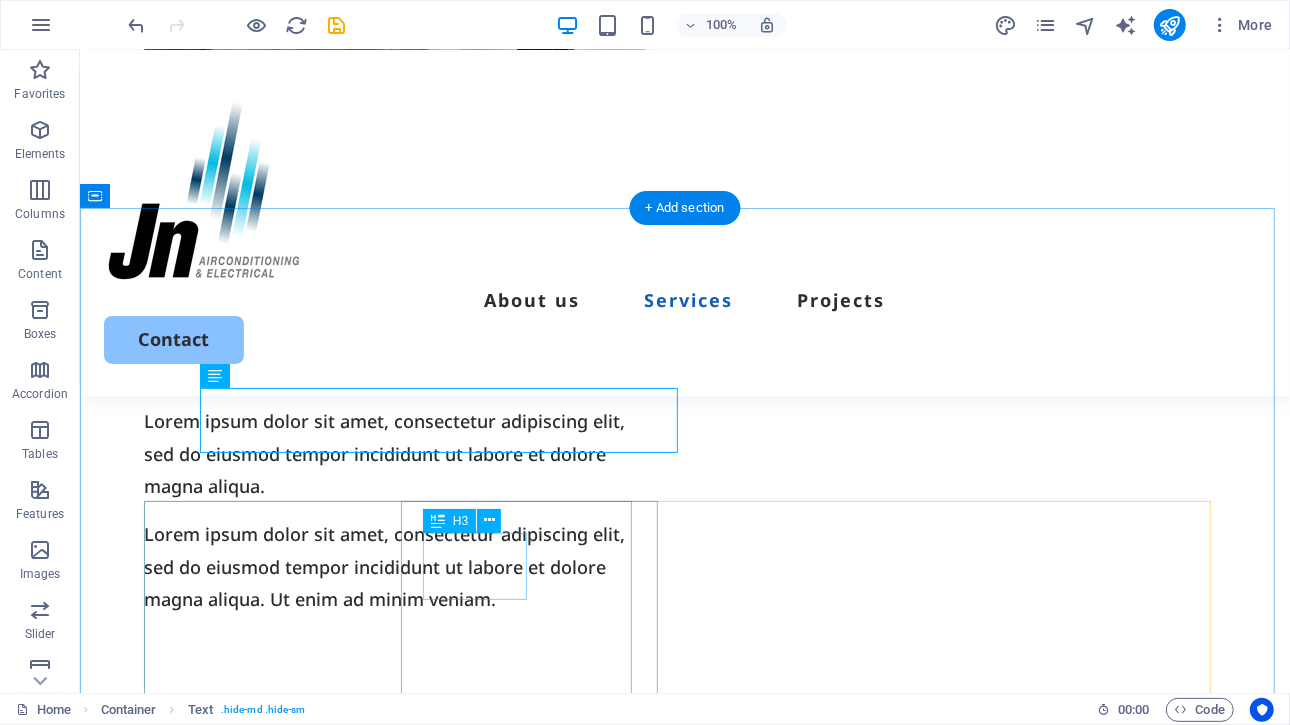 click on "Interior painting" at bounding box center [414, 1326] 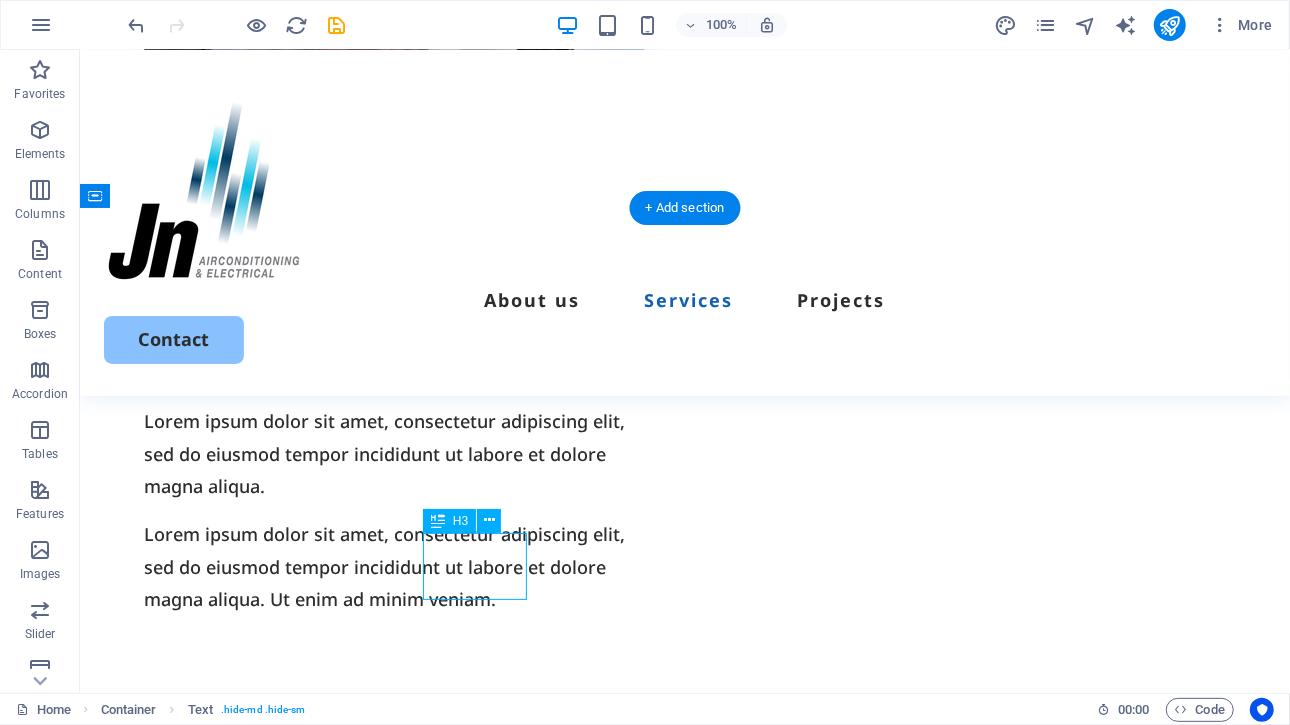 click on "Interior painting" at bounding box center (414, 1326) 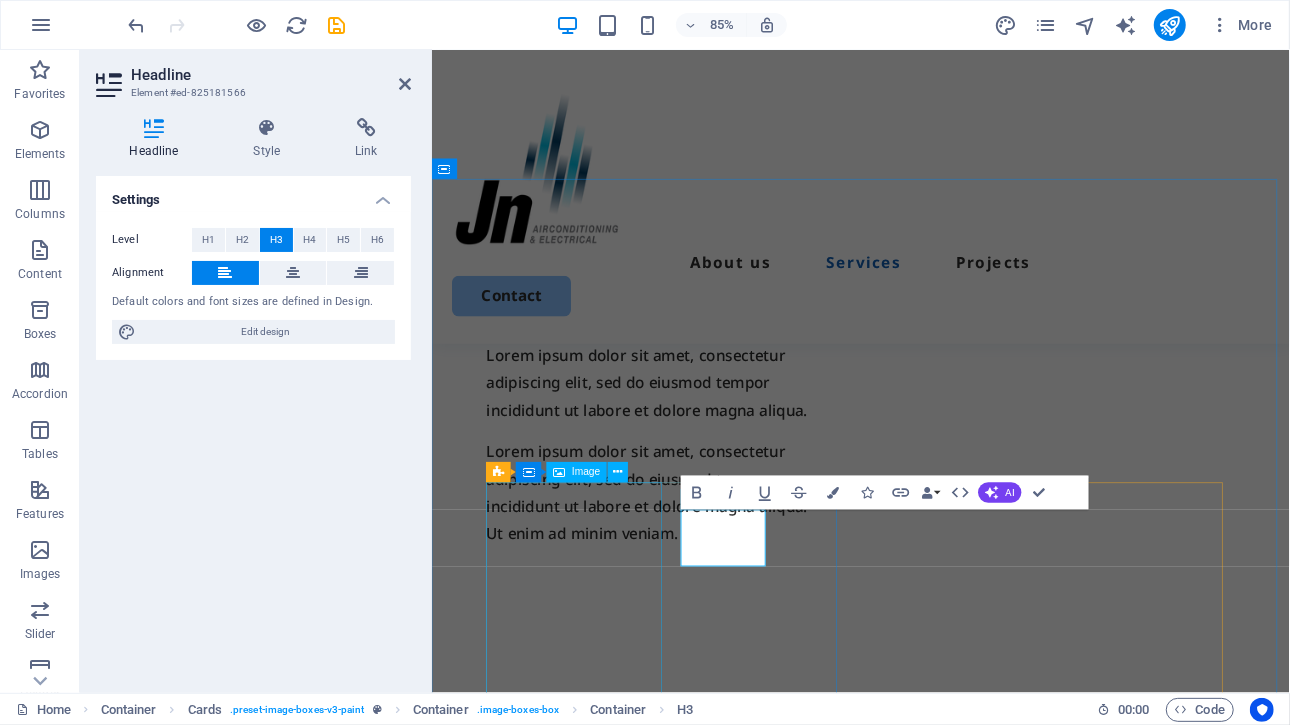 scroll, scrollTop: 1493, scrollLeft: 0, axis: vertical 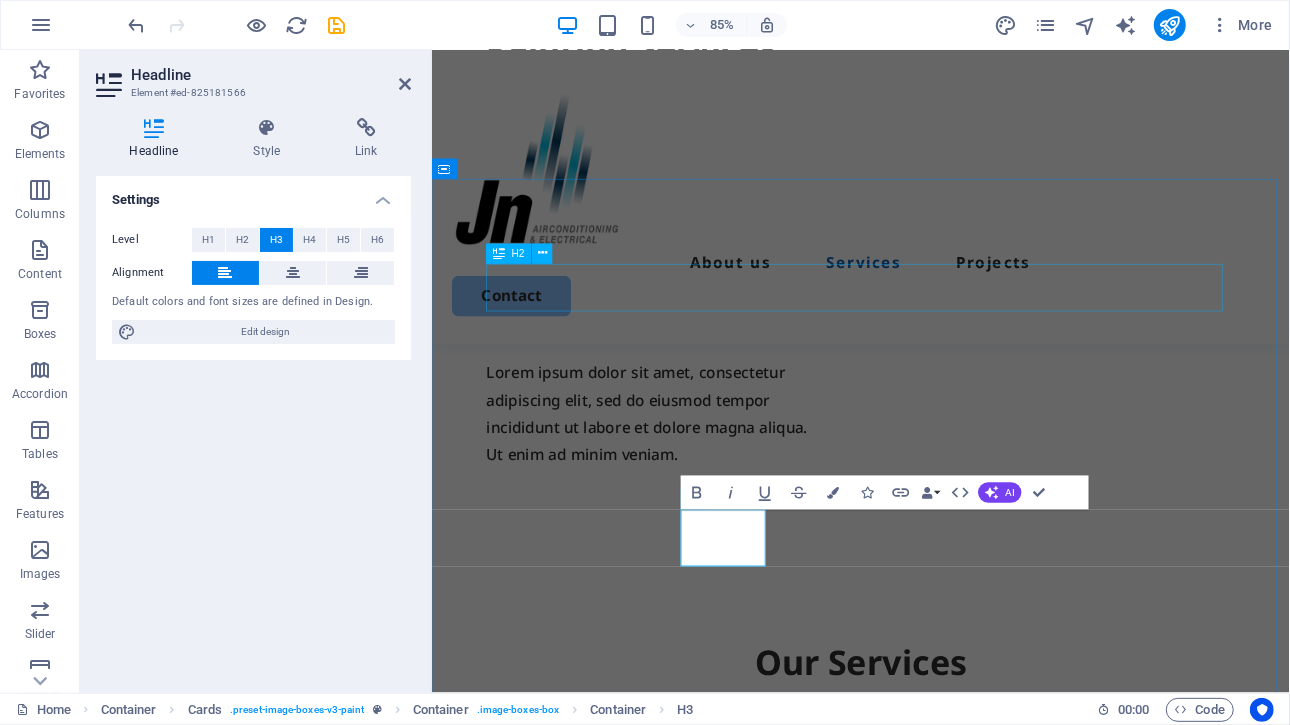 click on "Our Services" at bounding box center (935, 770) 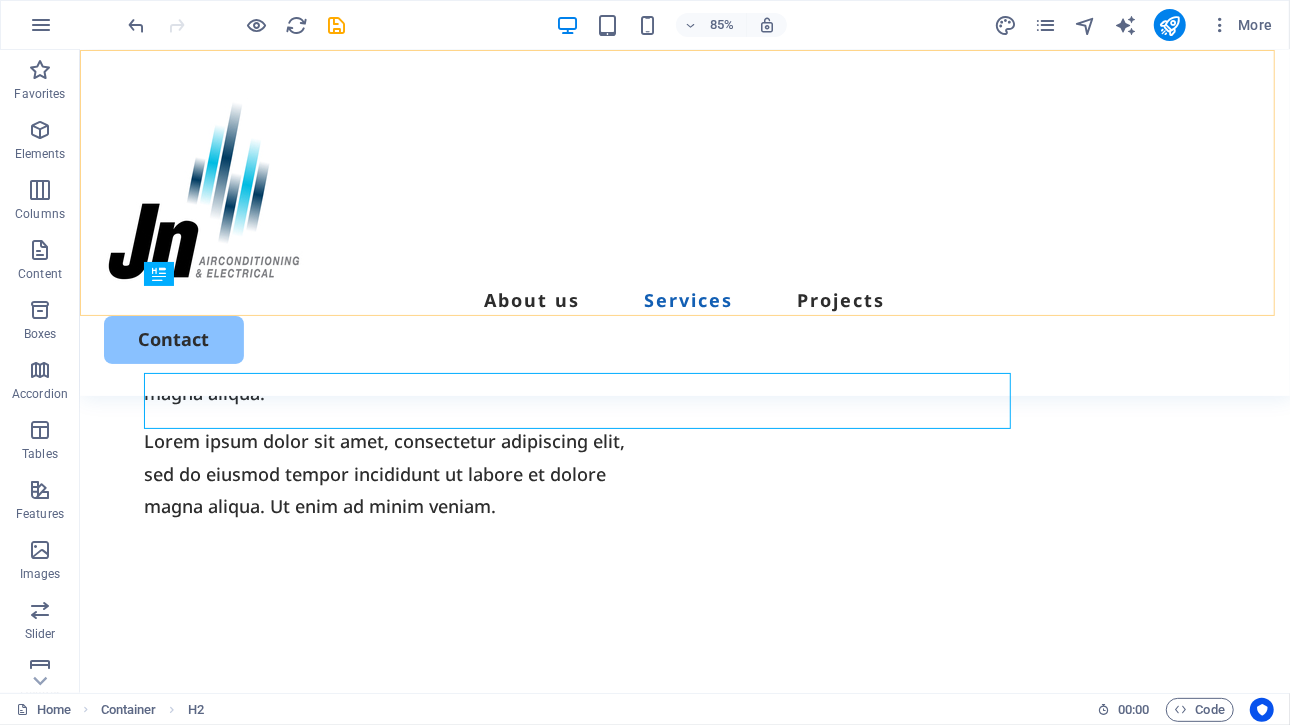 scroll, scrollTop: 1421, scrollLeft: 0, axis: vertical 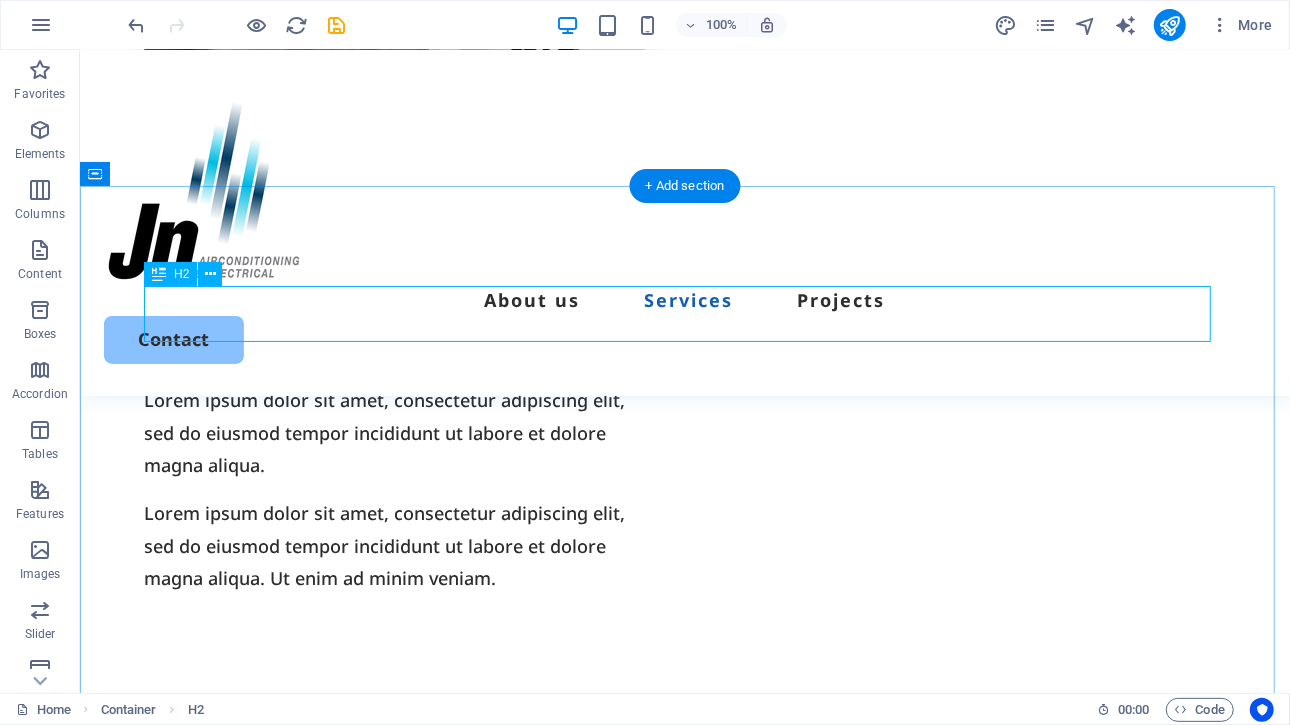 click on "Our Services" at bounding box center (684, 821) 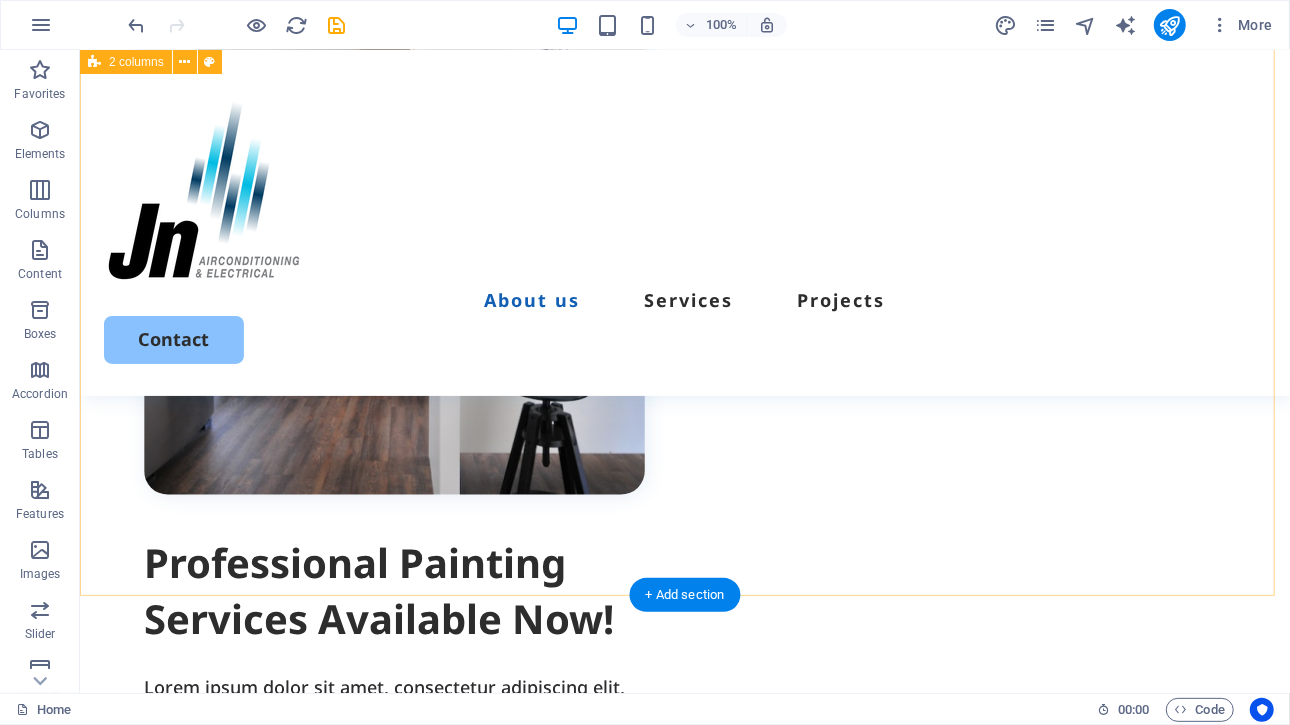 scroll, scrollTop: 921, scrollLeft: 0, axis: vertical 